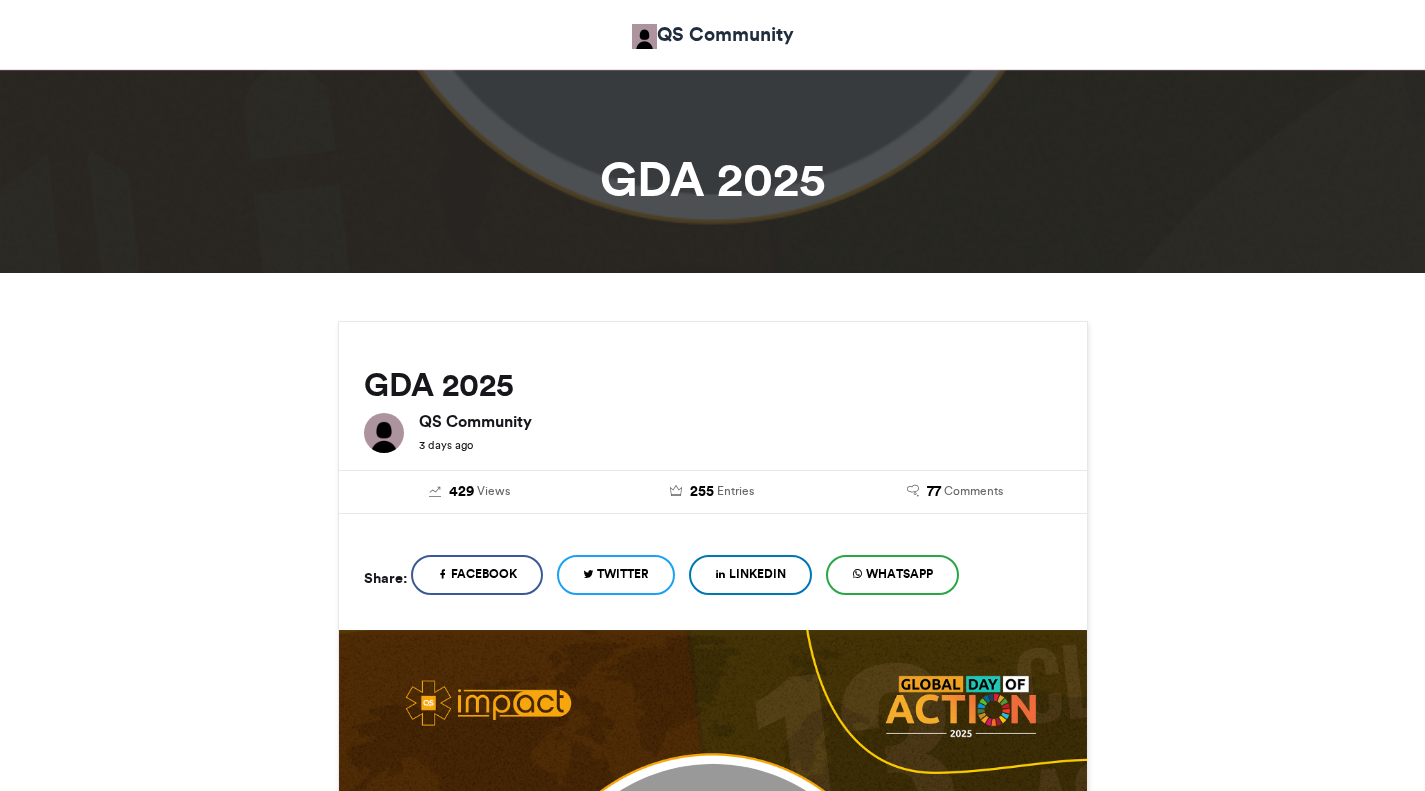 scroll, scrollTop: 1520, scrollLeft: 0, axis: vertical 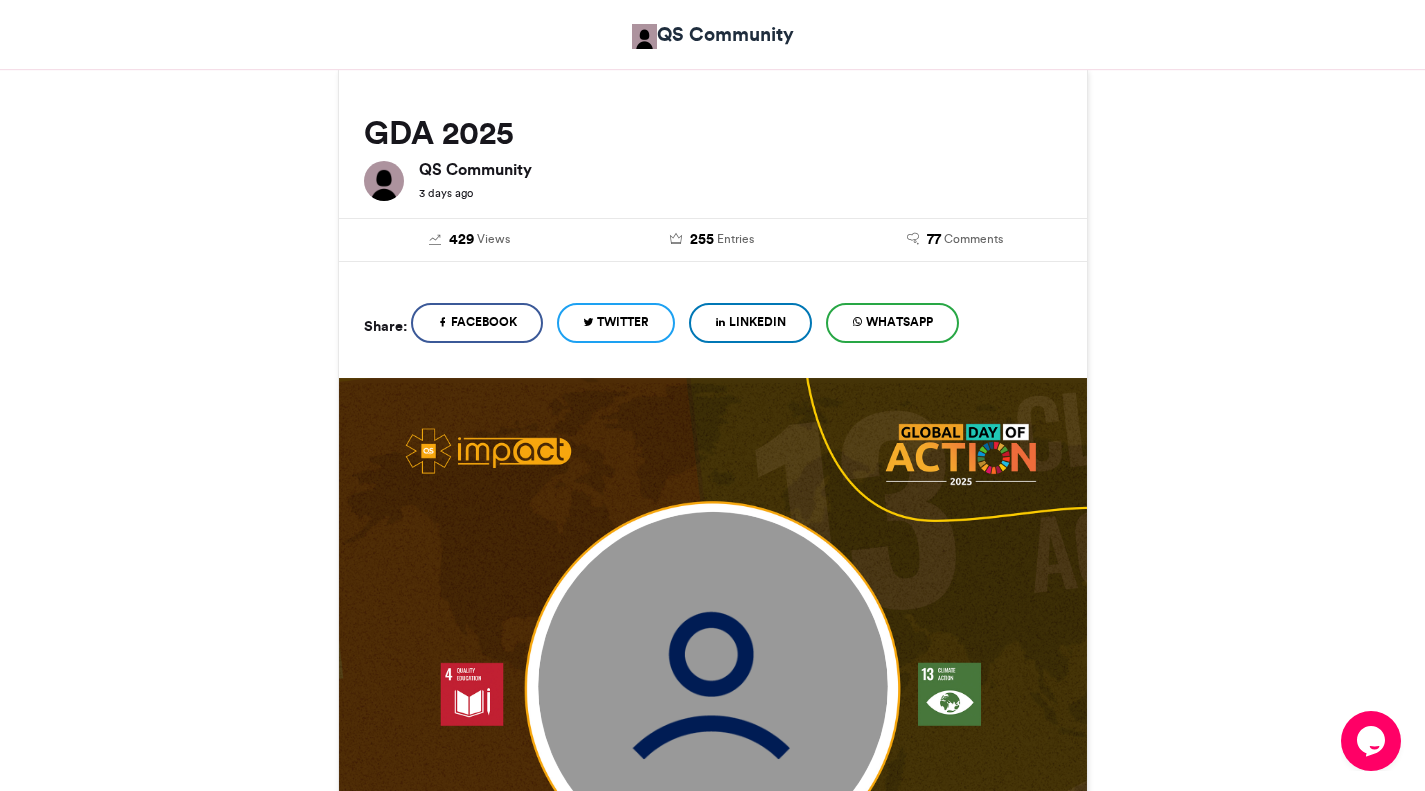 click on "Facebook" at bounding box center [484, 322] 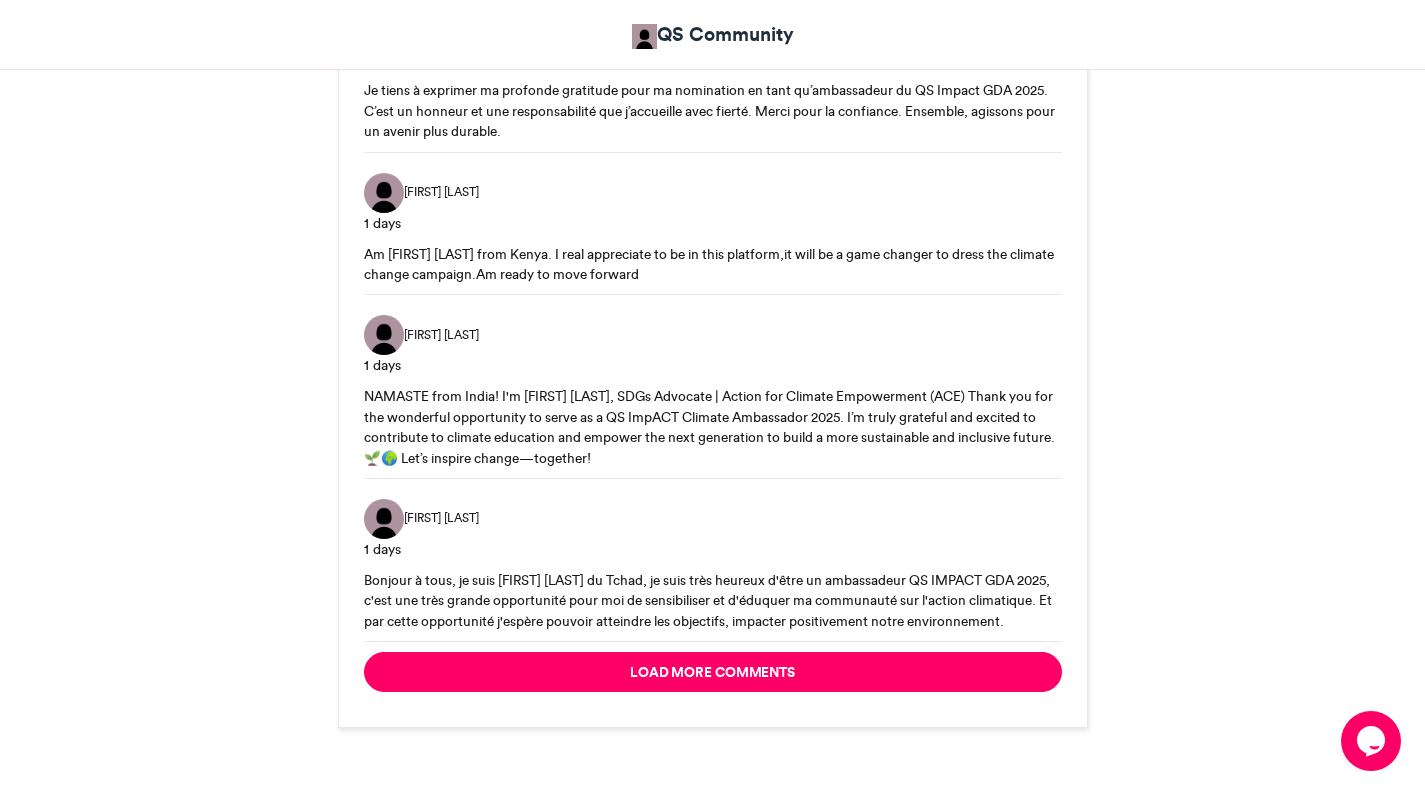 scroll, scrollTop: 5049, scrollLeft: 0, axis: vertical 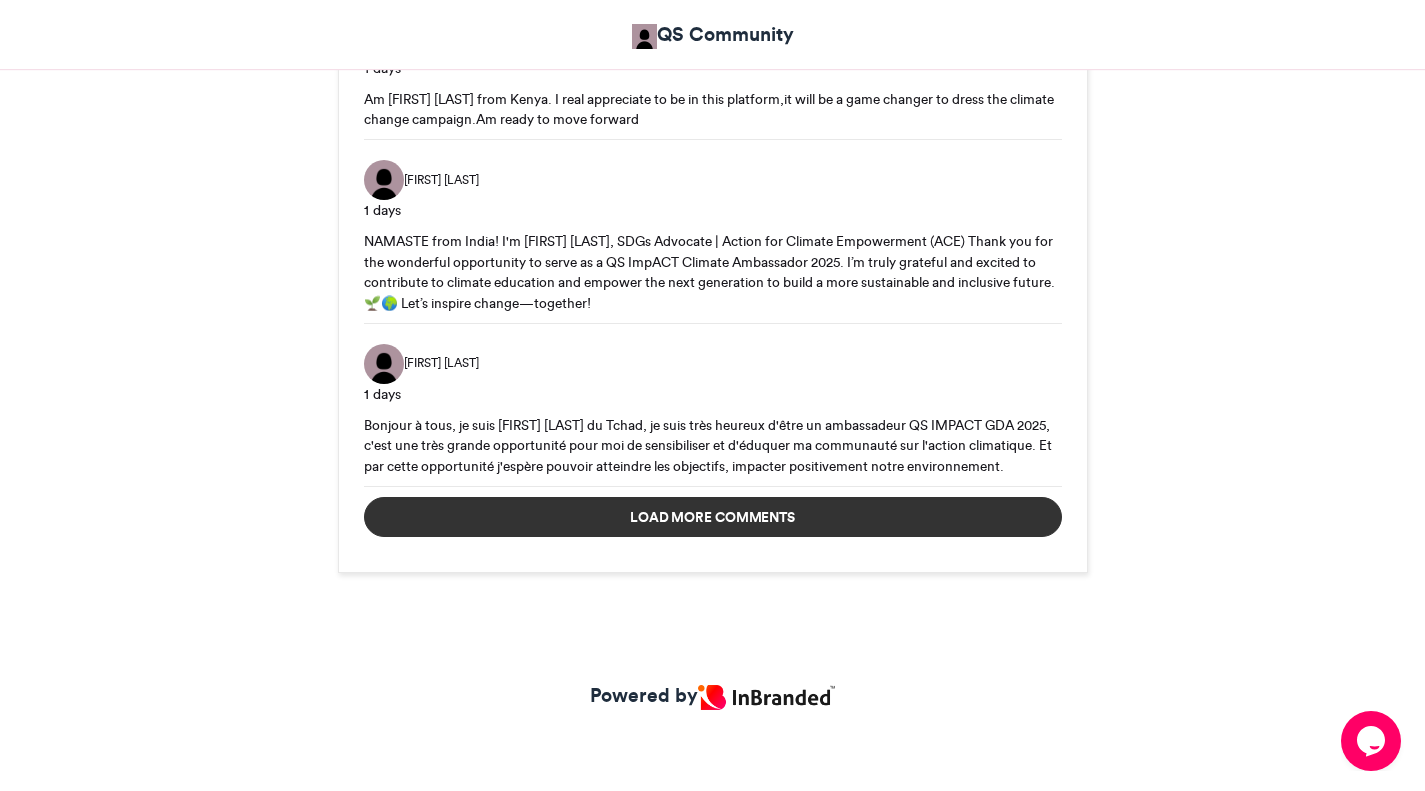 click on "Load more comments" at bounding box center (713, 517) 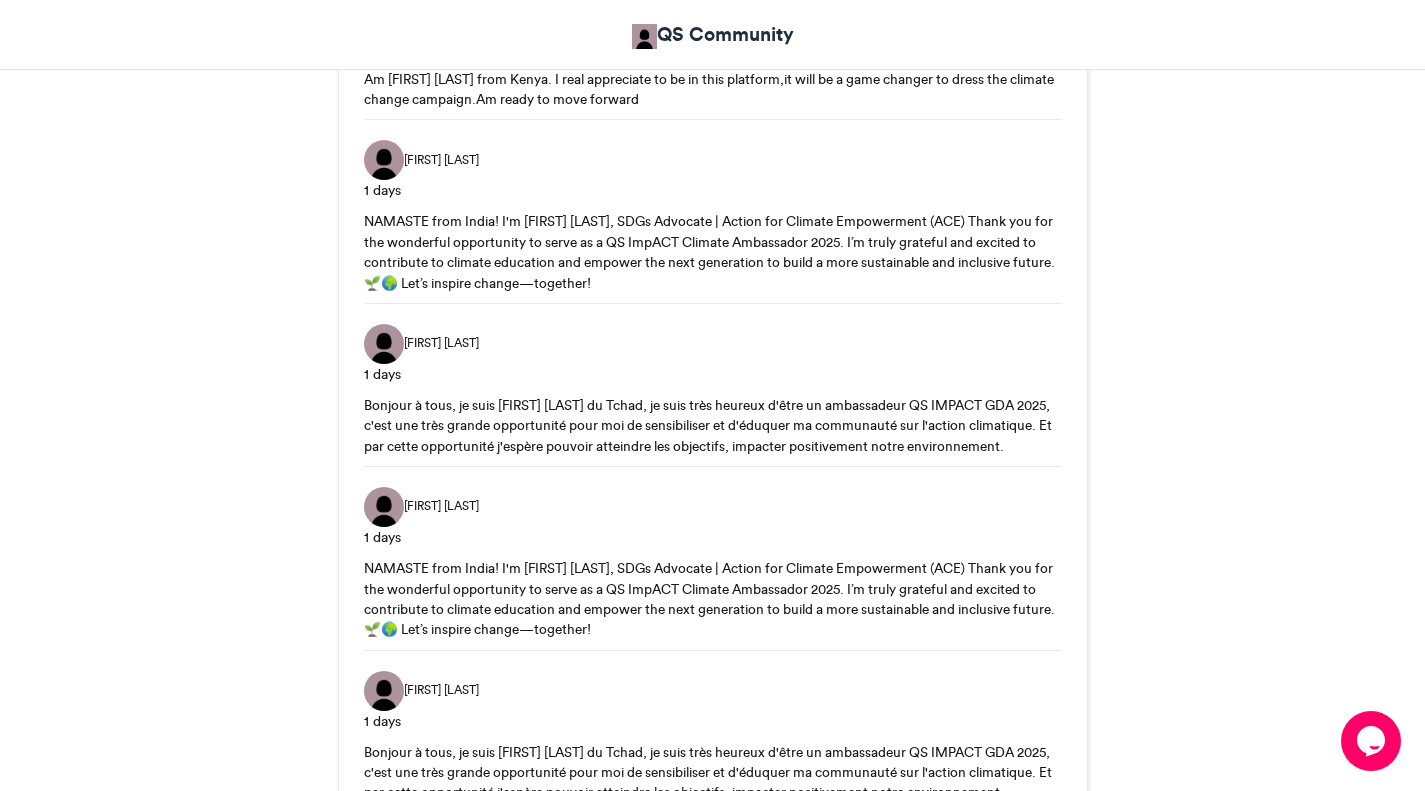 click on "NAMASTE from India!
I'm [FIRST] [LAST], SDGs Advocate | Action for Climate Empowerment (ACE)
Thank you for the wonderful opportunity to serve as a QS ImpACT Climate Ambassador 2025.
I’m truly grateful and excited to contribute to climate education and empower the next generation to build a more sustainable and inclusive future. 🌱🌍
Let’s inspire change—together!" at bounding box center [713, 252] 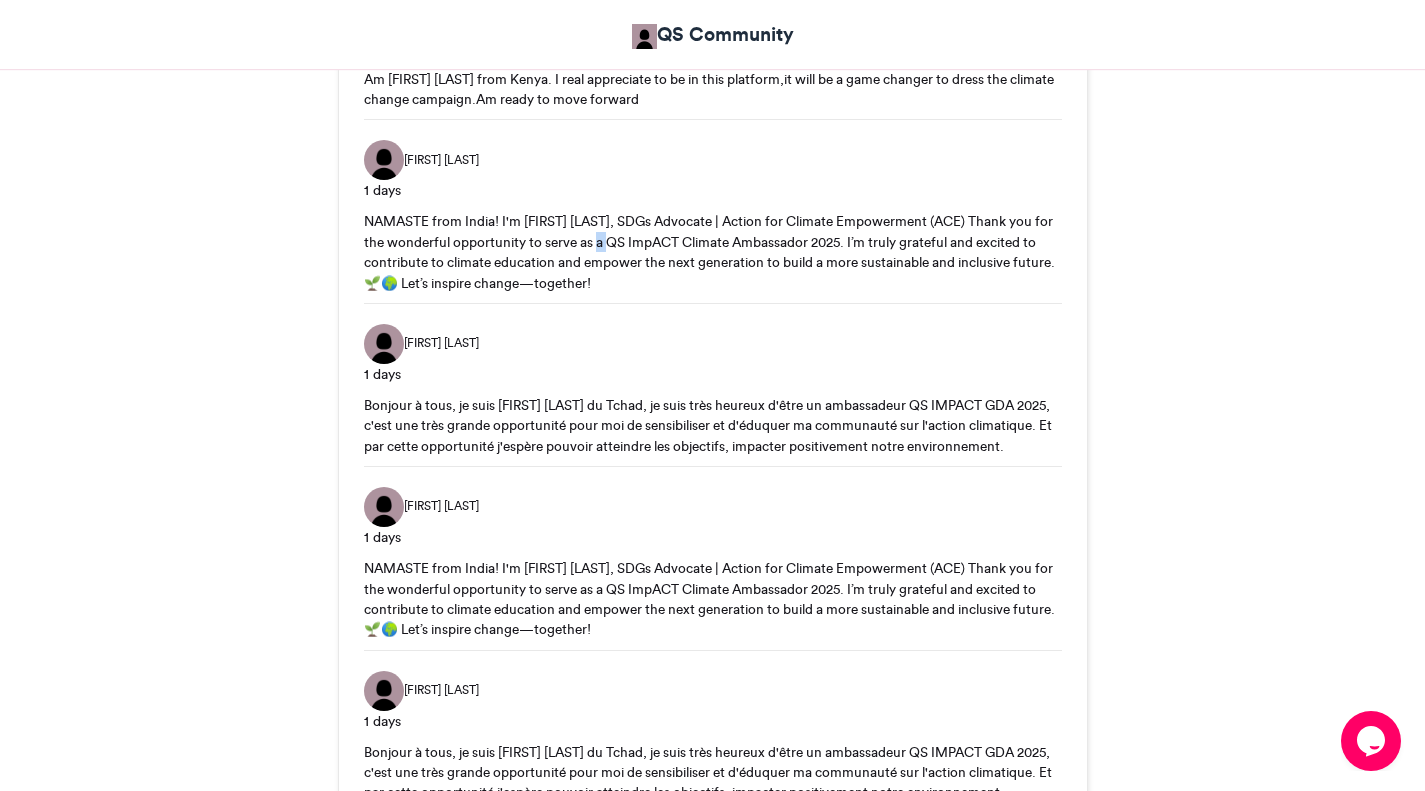 click on "NAMASTE from India!
I'm [FIRST] [LAST], SDGs Advocate | Action for Climate Empowerment (ACE)
Thank you for the wonderful opportunity to serve as a QS ImpACT Climate Ambassador 2025.
I’m truly grateful and excited to contribute to climate education and empower the next generation to build a more sustainable and inclusive future. 🌱🌍
Let’s inspire change—together!" at bounding box center [713, 252] 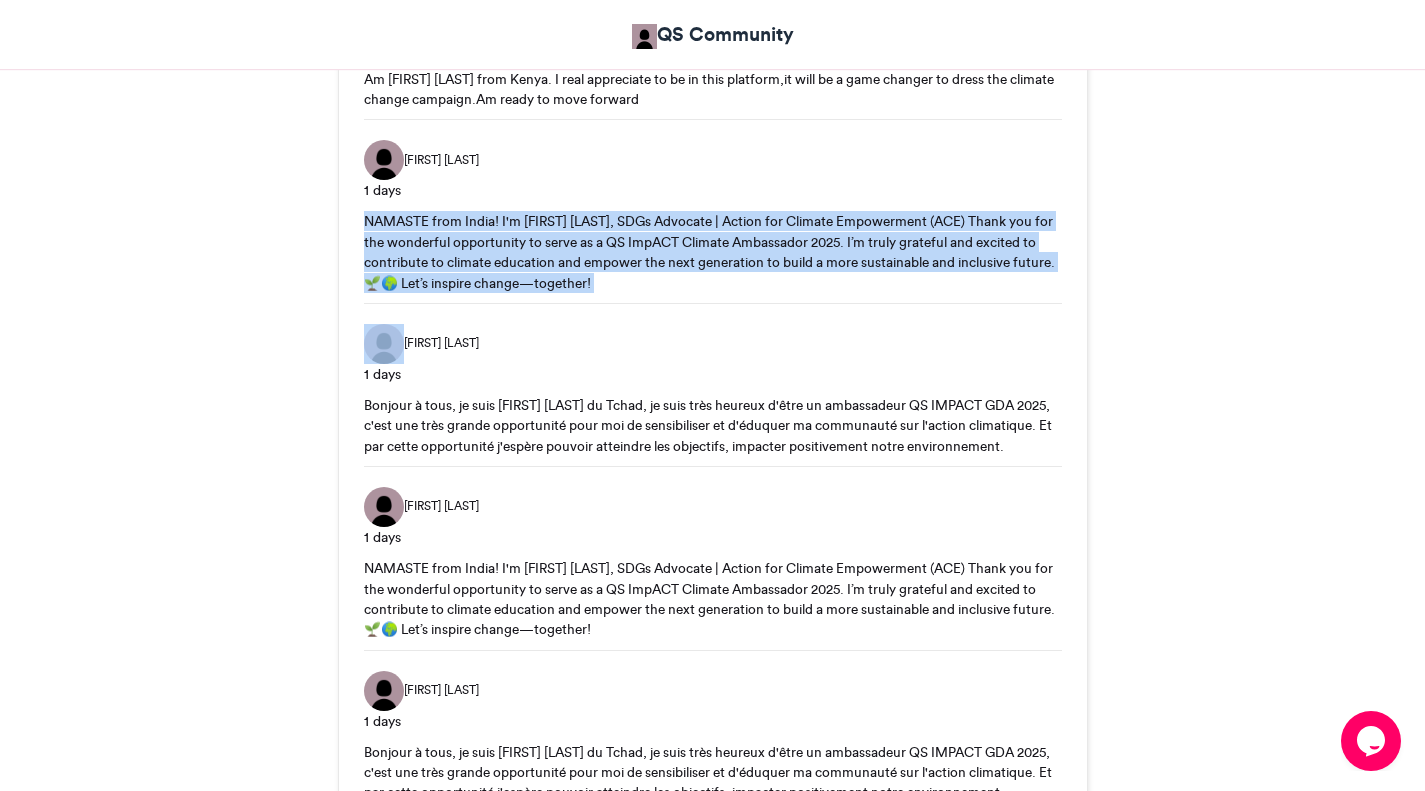 click on "NAMASTE from India!
I'm [FIRST] [LAST], SDGs Advocate | Action for Climate Empowerment (ACE)
Thank you for the wonderful opportunity to serve as a QS ImpACT Climate Ambassador 2025.
I’m truly grateful and excited to contribute to climate education and empower the next generation to build a more sustainable and inclusive future. 🌱🌍
Let’s inspire change—together!" at bounding box center (713, 252) 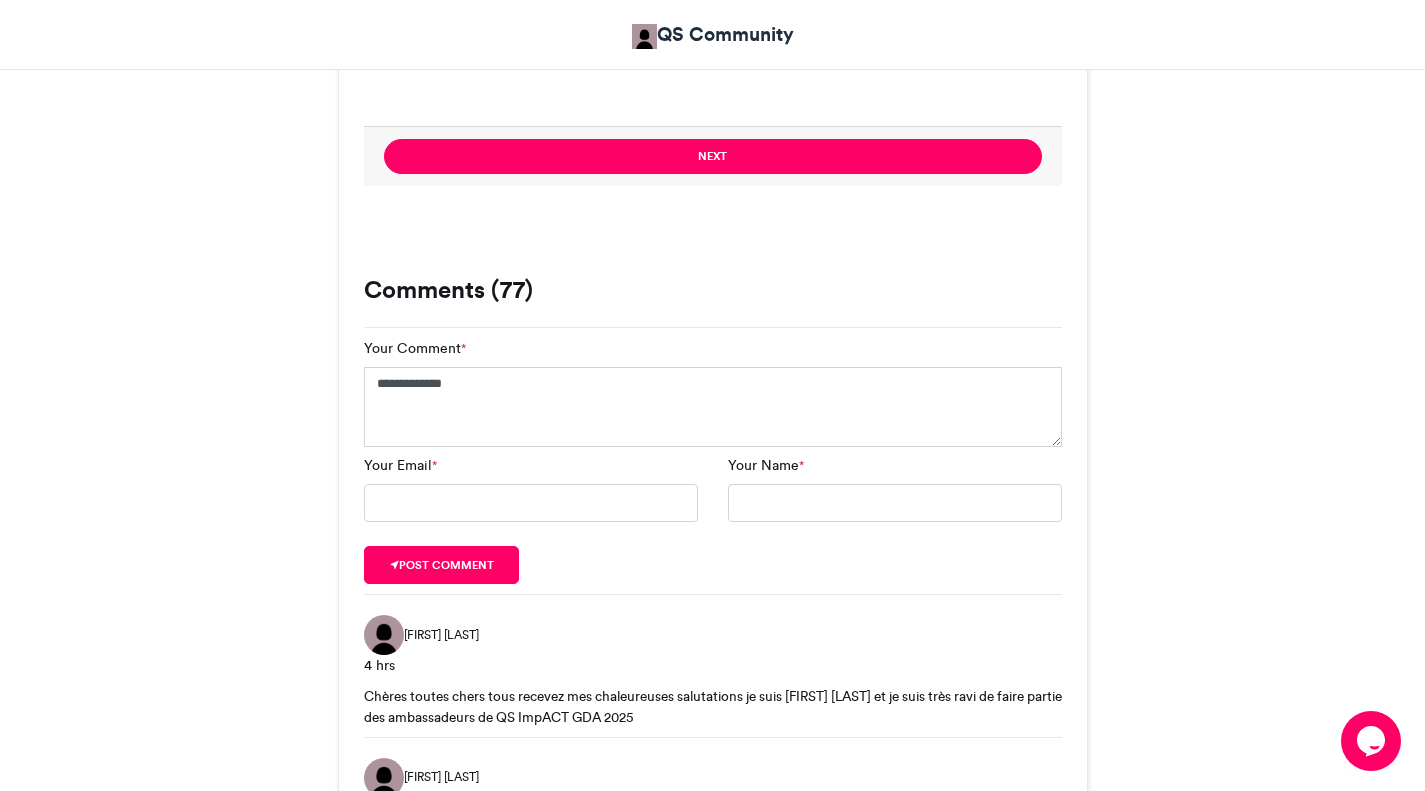 scroll, scrollTop: 1846, scrollLeft: 0, axis: vertical 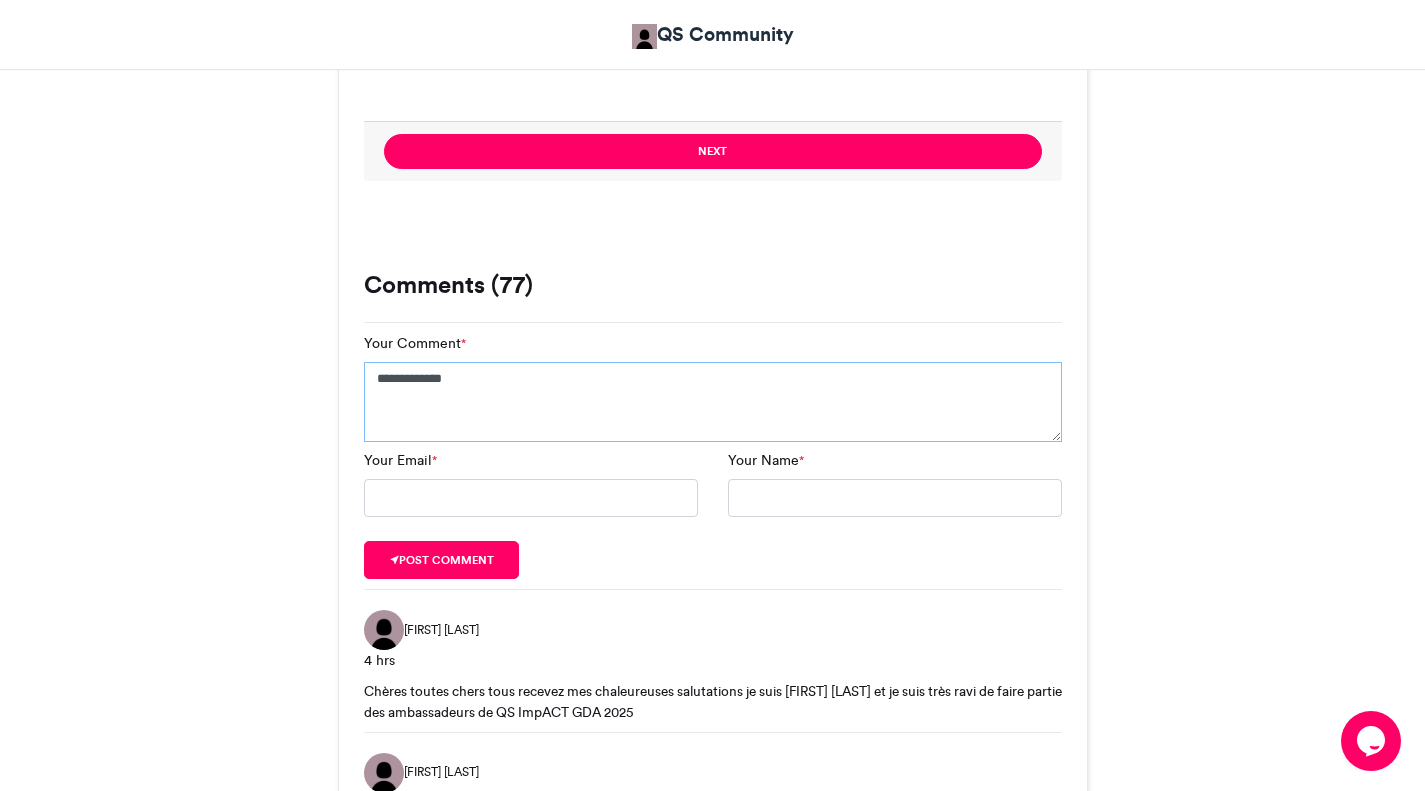 click on "**********" at bounding box center [713, 402] 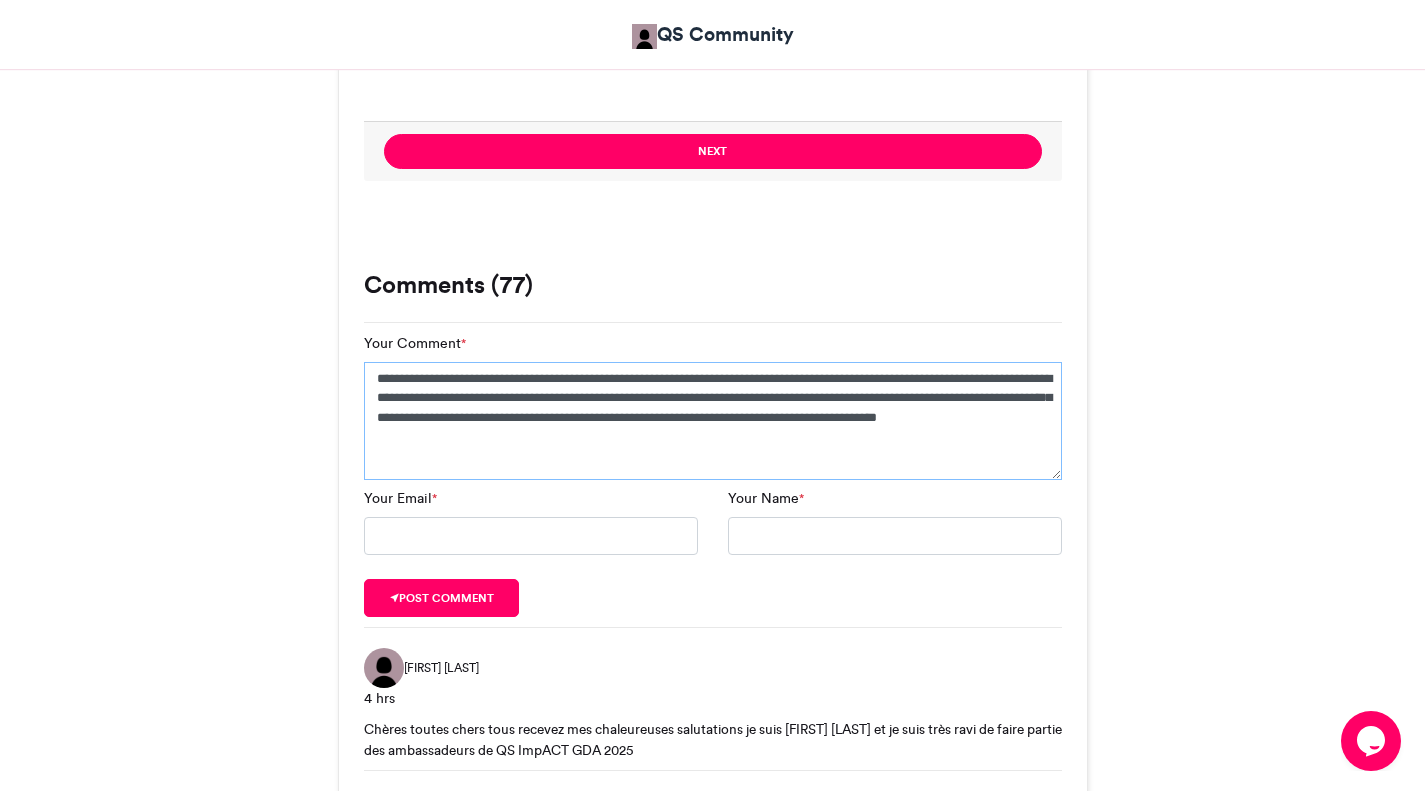 drag, startPoint x: 441, startPoint y: 377, endPoint x: 337, endPoint y: 366, distance: 104.58012 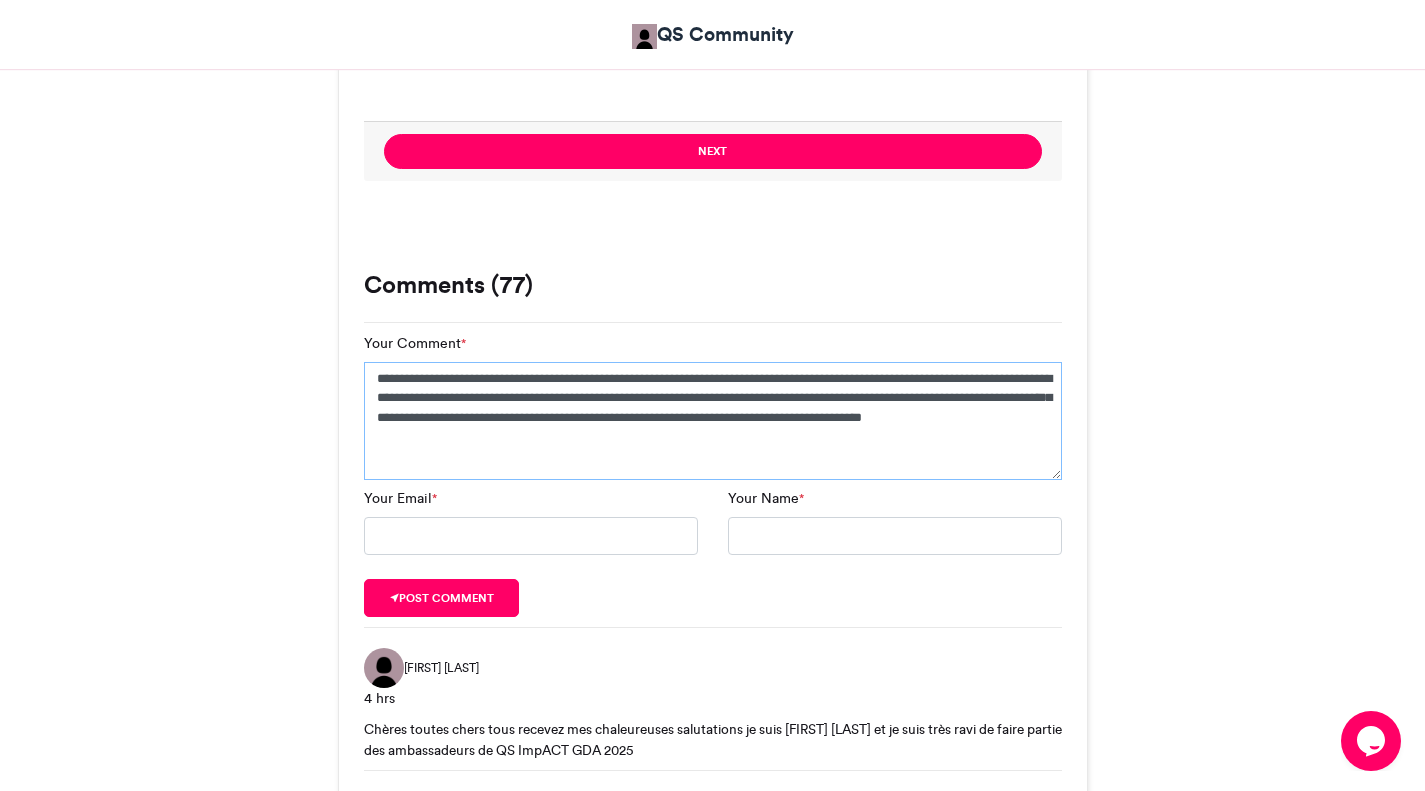 click on "**********" at bounding box center (713, 421) 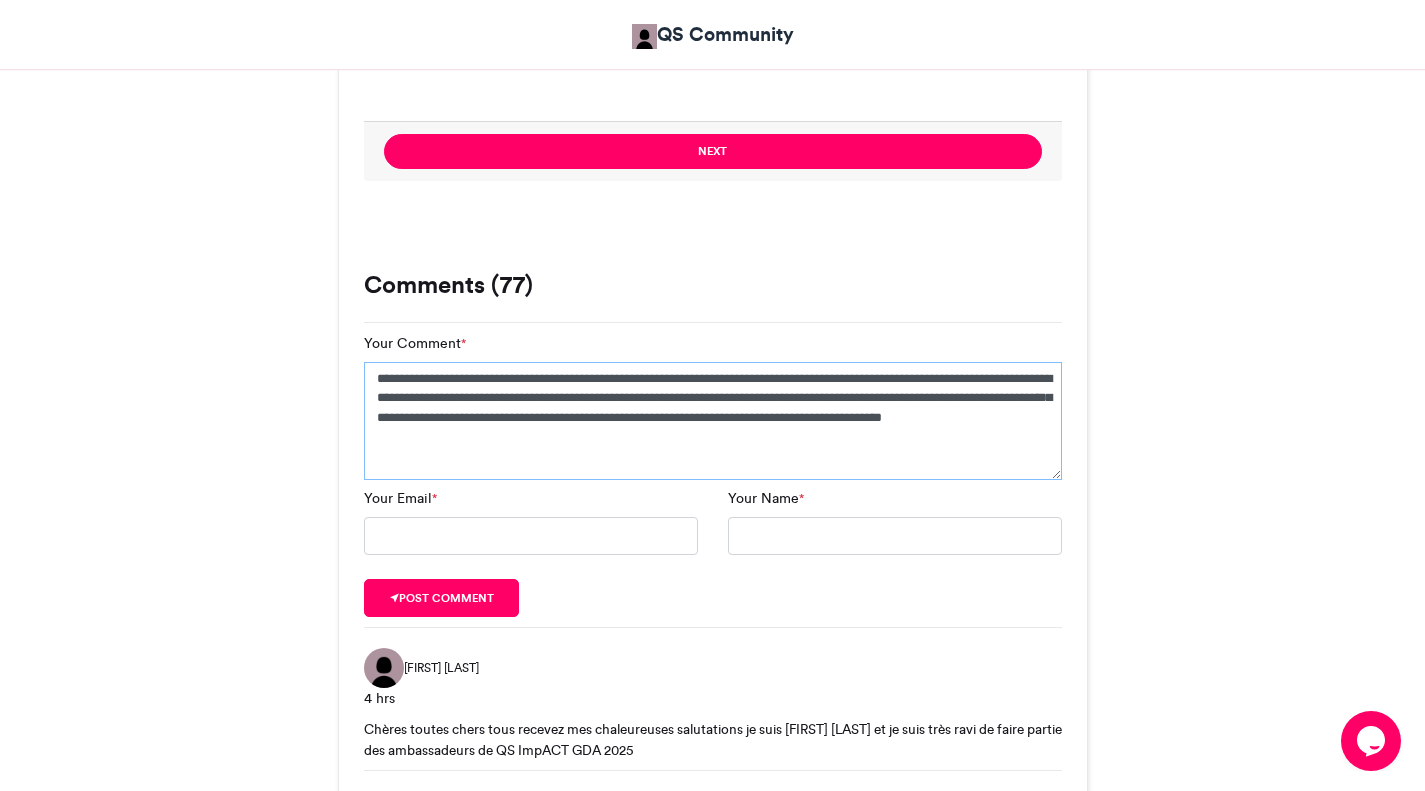 click on "**********" at bounding box center (713, 421) 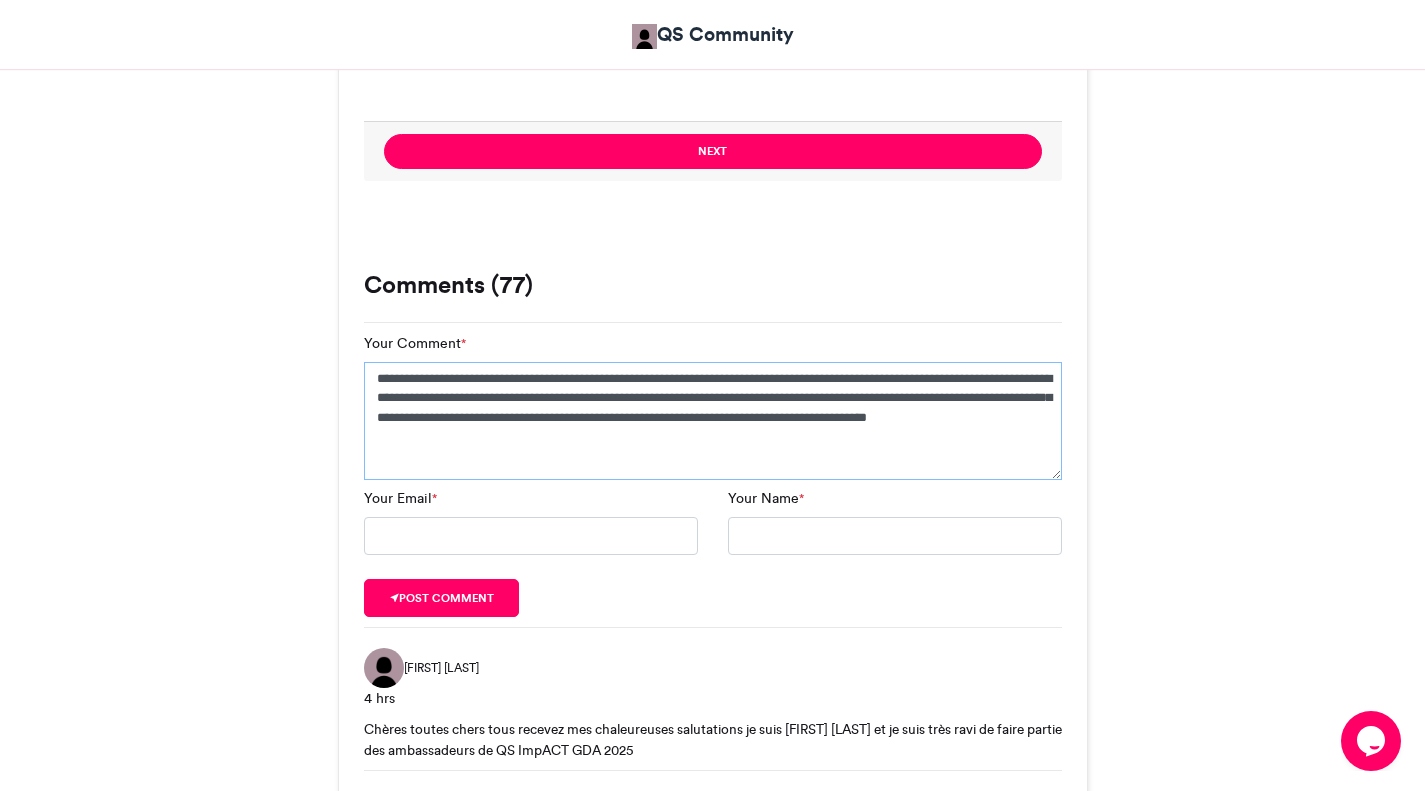 drag, startPoint x: 528, startPoint y: 375, endPoint x: 617, endPoint y: 378, distance: 89.050545 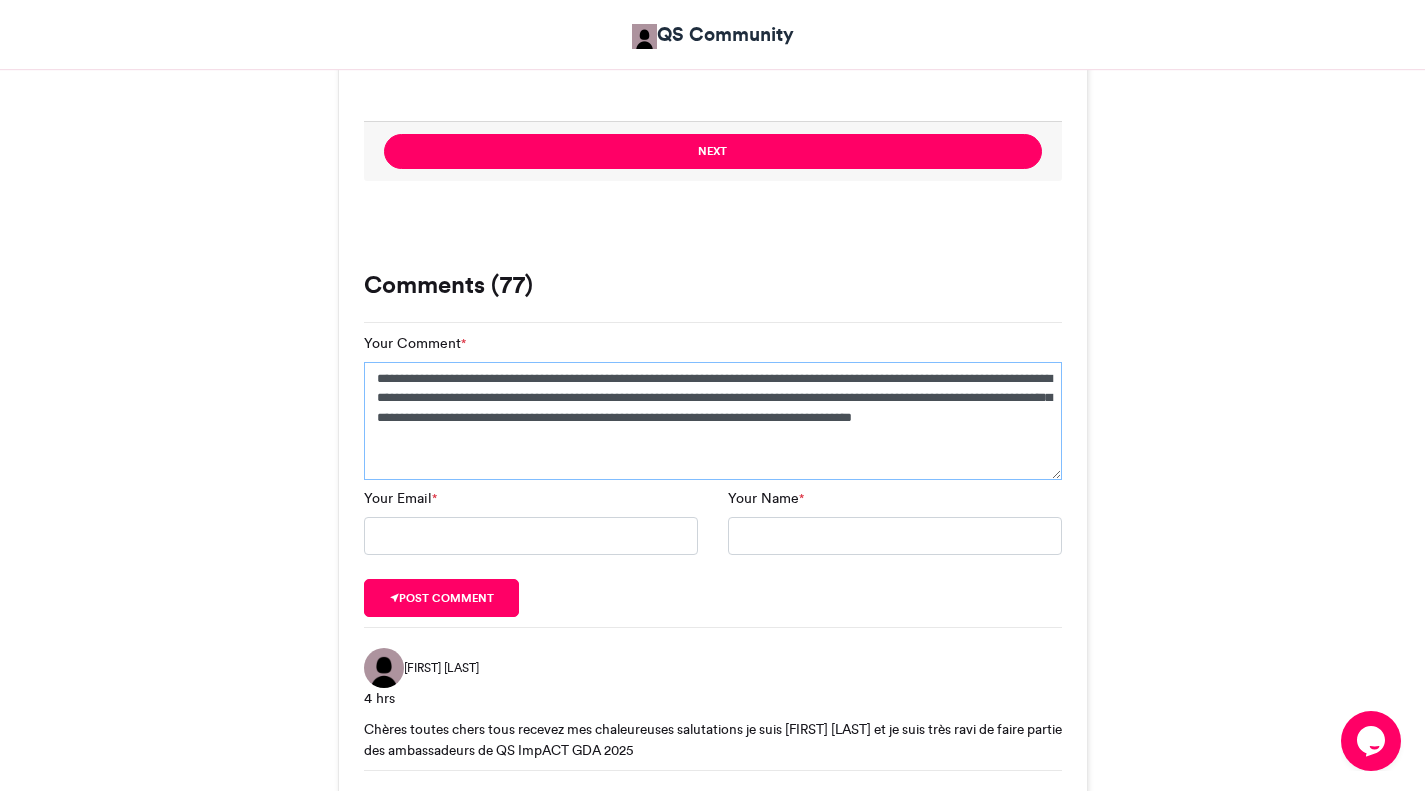 drag, startPoint x: 699, startPoint y: 375, endPoint x: 933, endPoint y: 376, distance: 234.00214 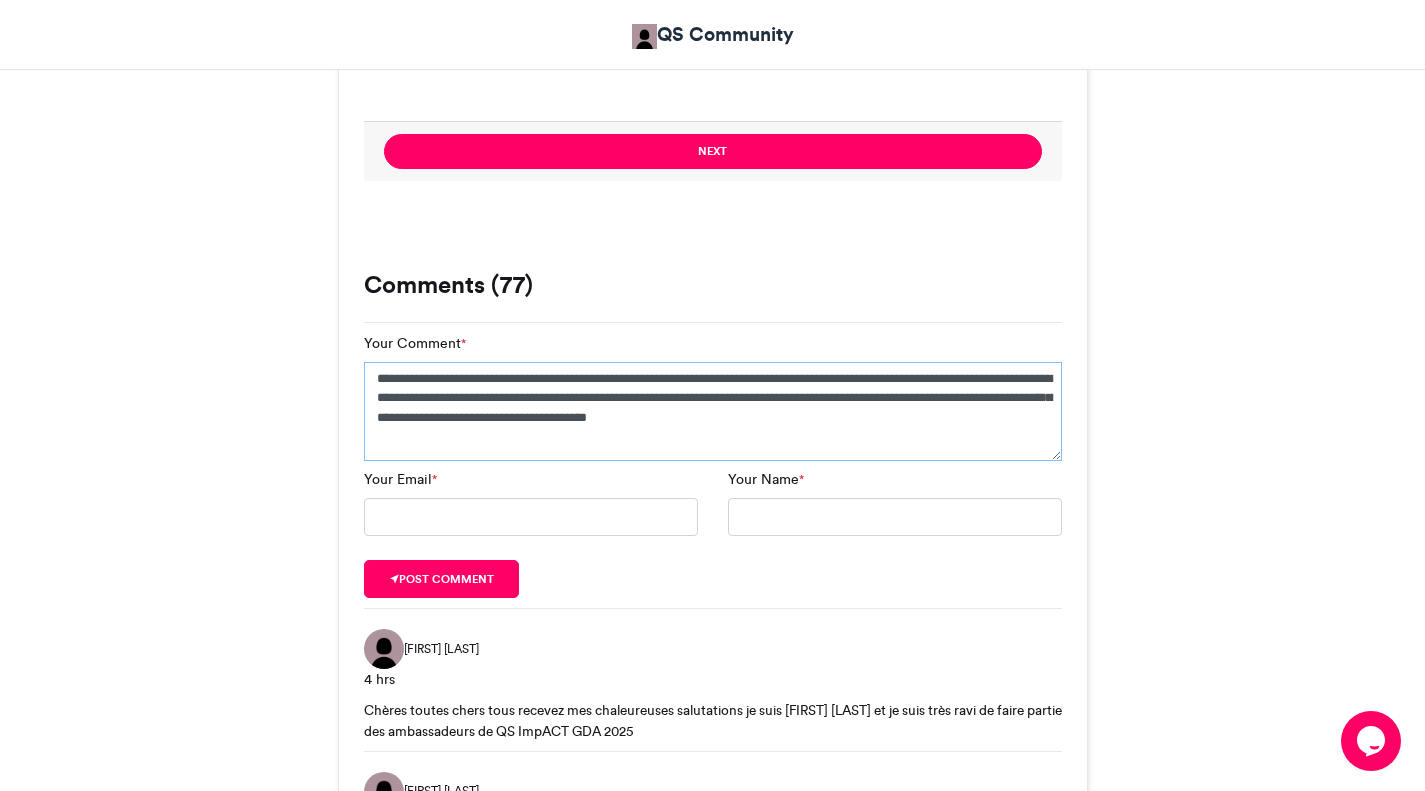 click on "**********" at bounding box center (713, 411) 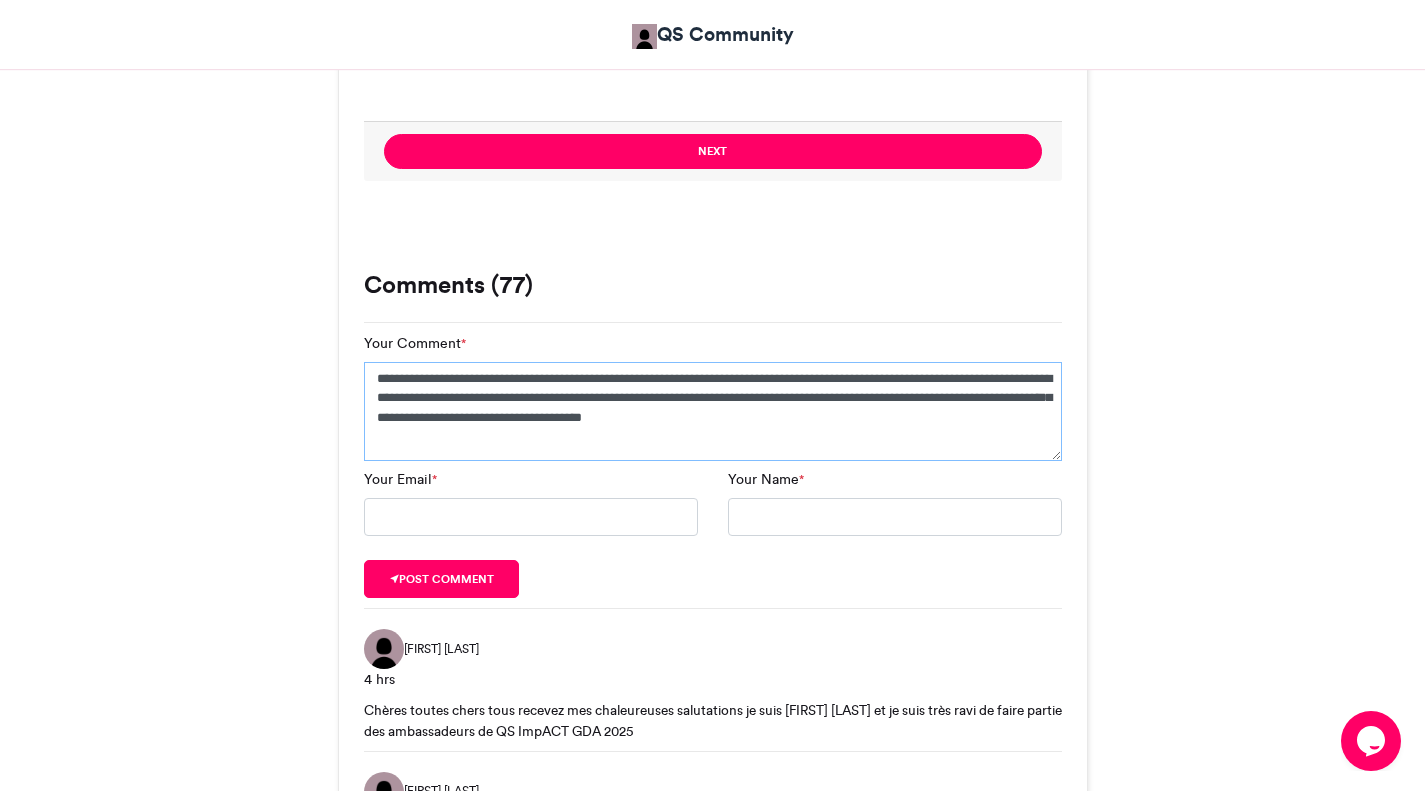 drag, startPoint x: 691, startPoint y: 417, endPoint x: 938, endPoint y: 426, distance: 247.16391 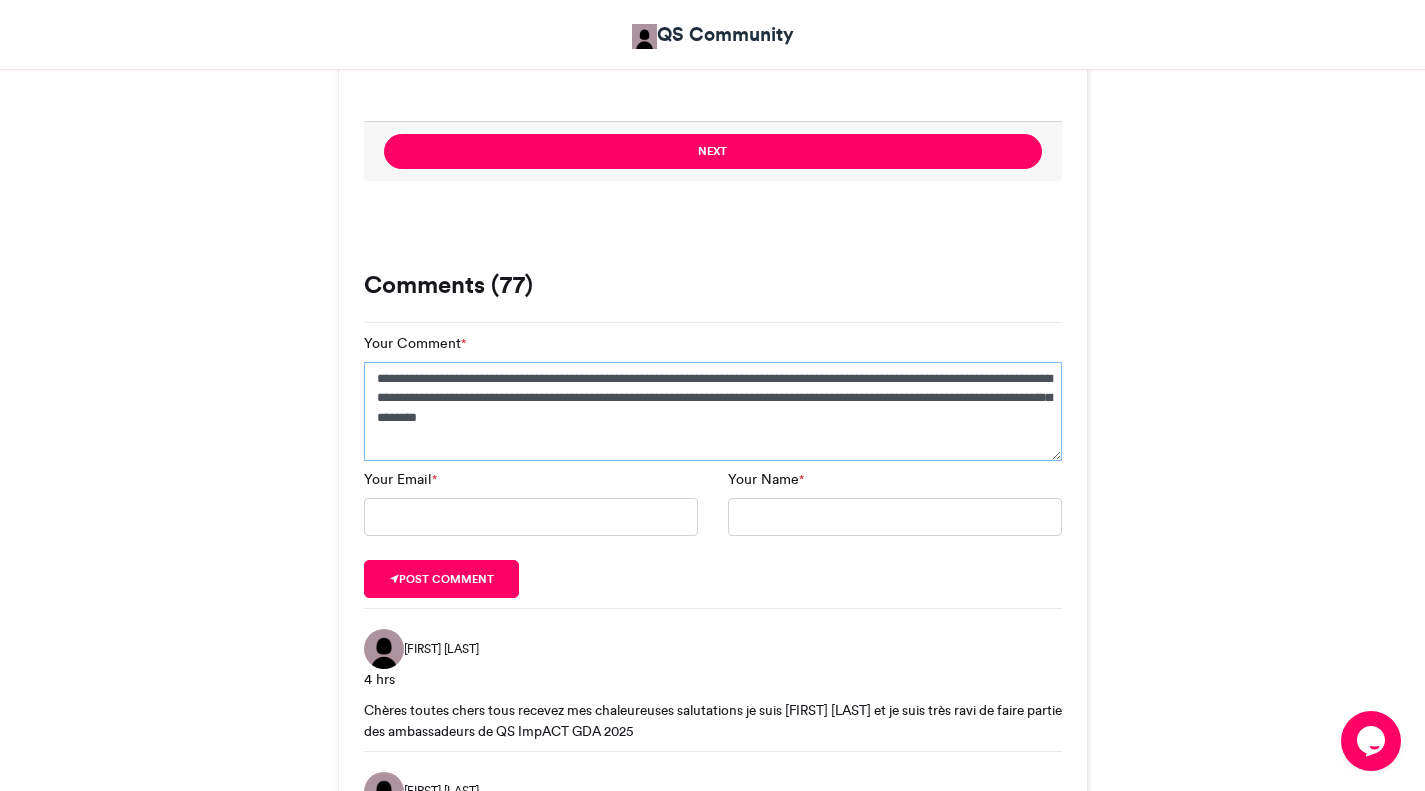 drag, startPoint x: 534, startPoint y: 416, endPoint x: 607, endPoint y: 419, distance: 73.061615 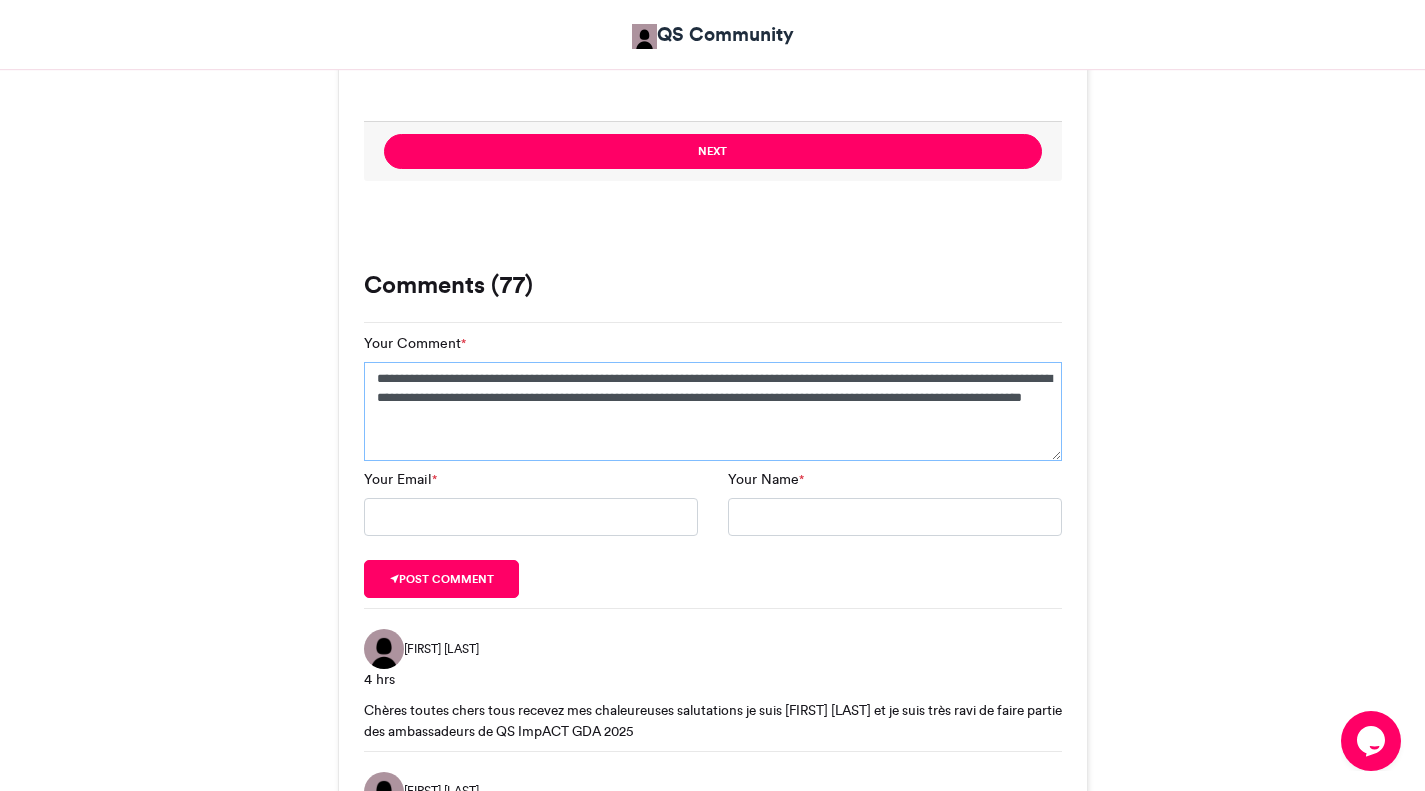 click on "**********" at bounding box center (713, 411) 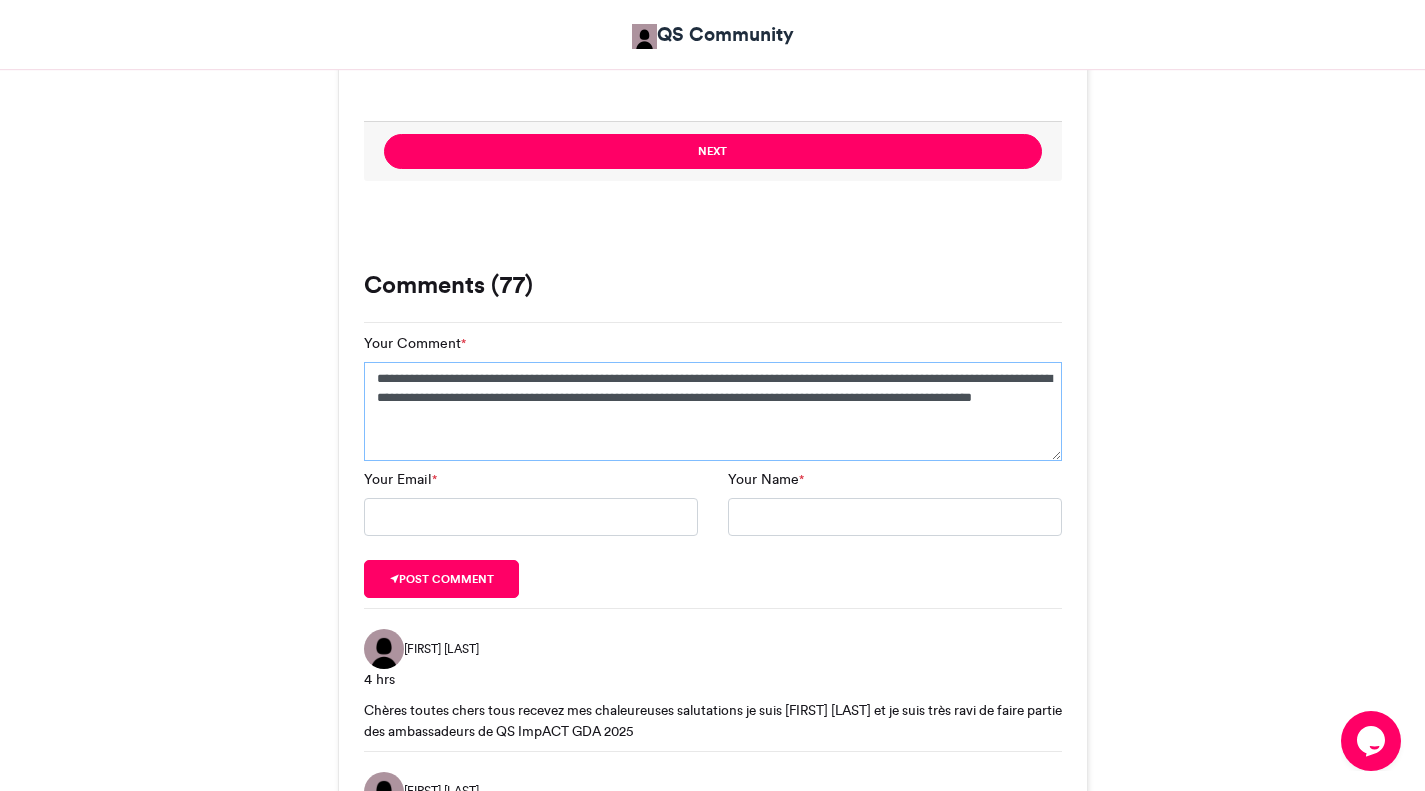 click on "**********" at bounding box center [713, 411] 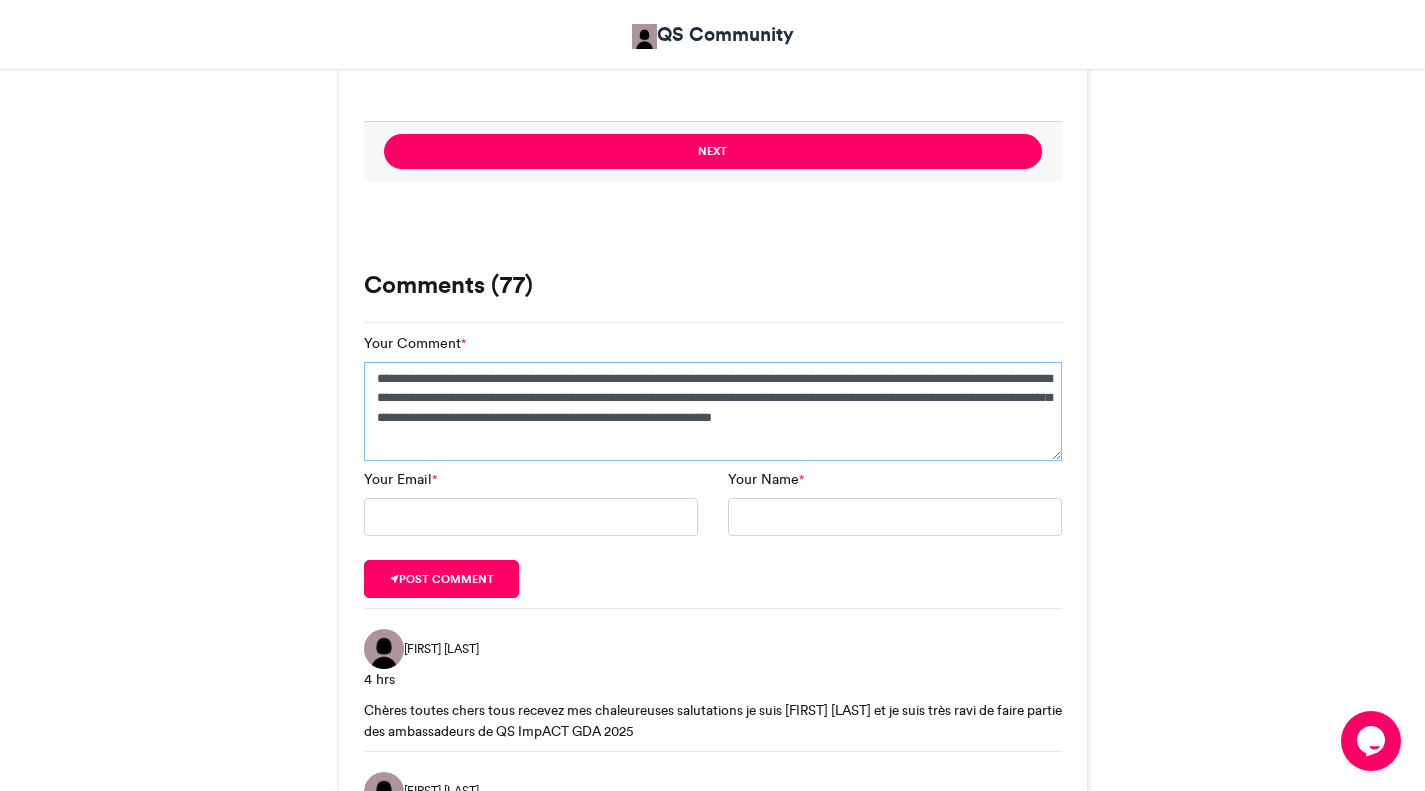 drag, startPoint x: 510, startPoint y: 377, endPoint x: 556, endPoint y: 378, distance: 46.010868 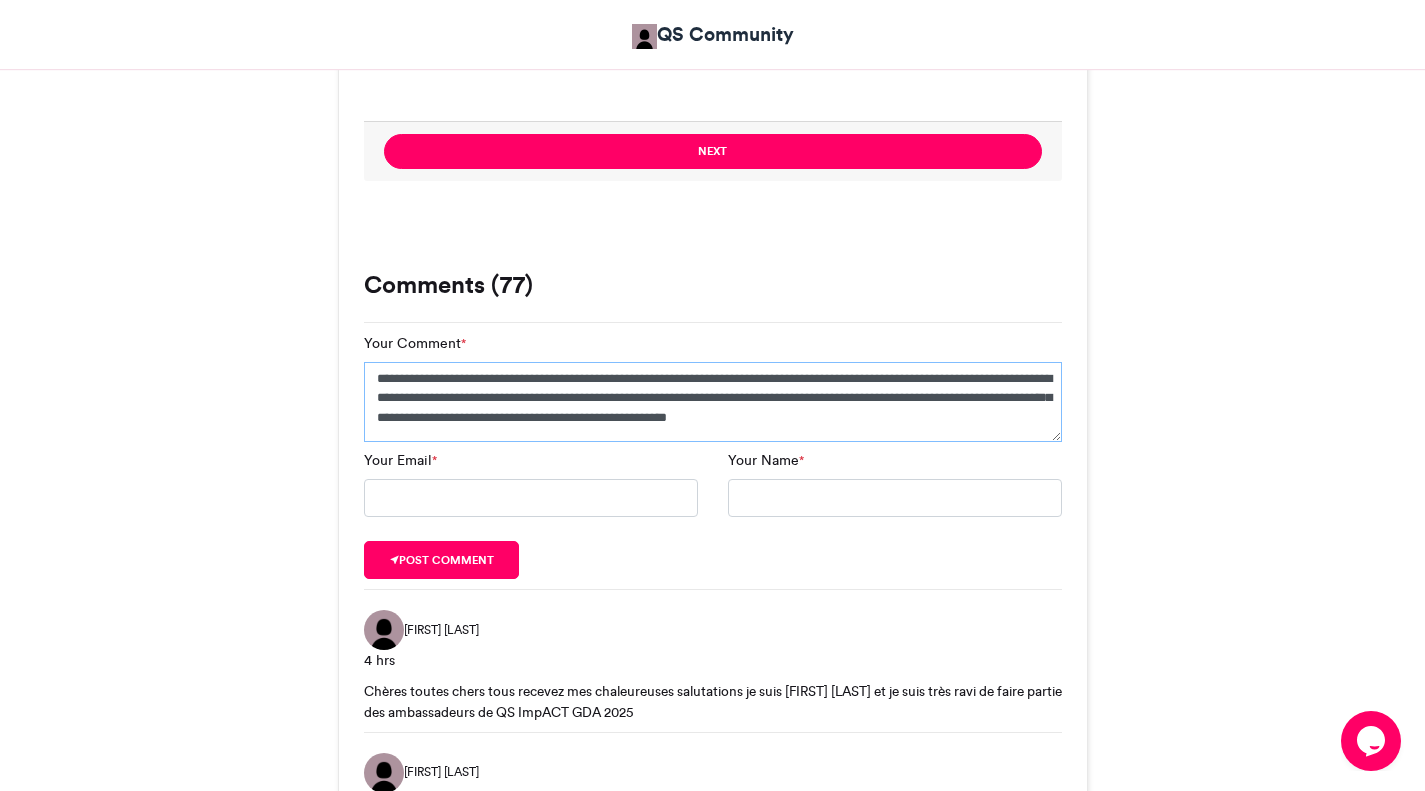 click on "**********" at bounding box center (713, 402) 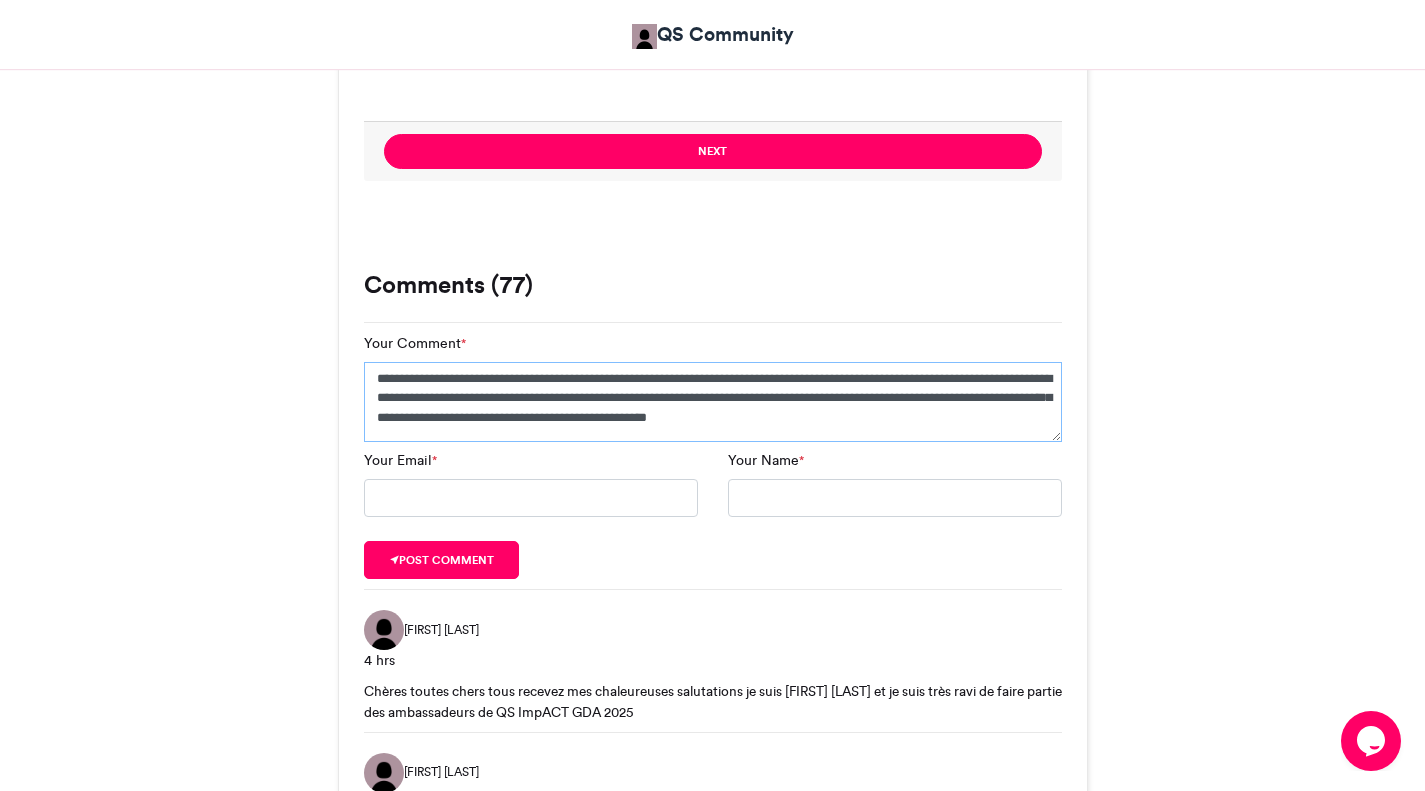 click on "**********" at bounding box center (713, 402) 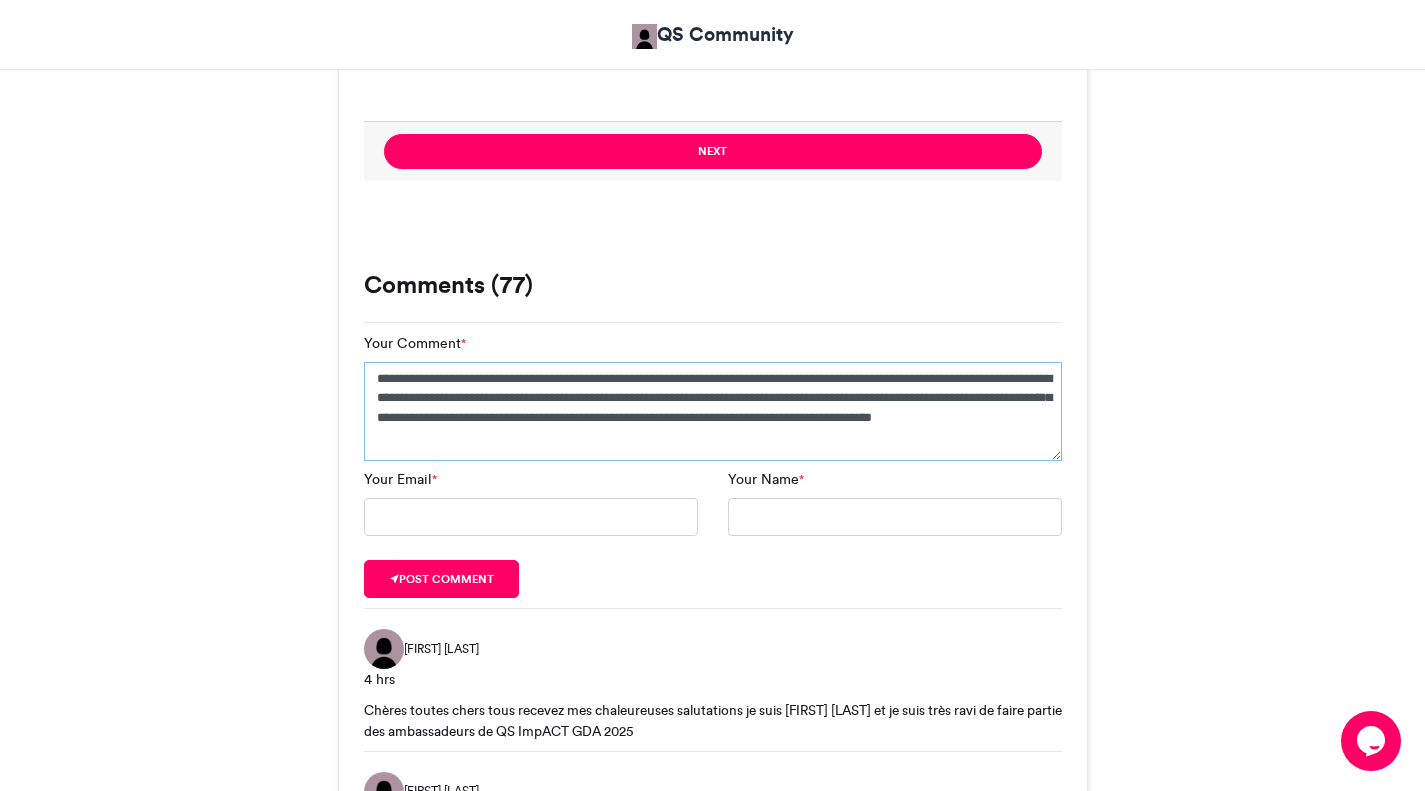 drag, startPoint x: 884, startPoint y: 417, endPoint x: 1013, endPoint y: 455, distance: 134.48048 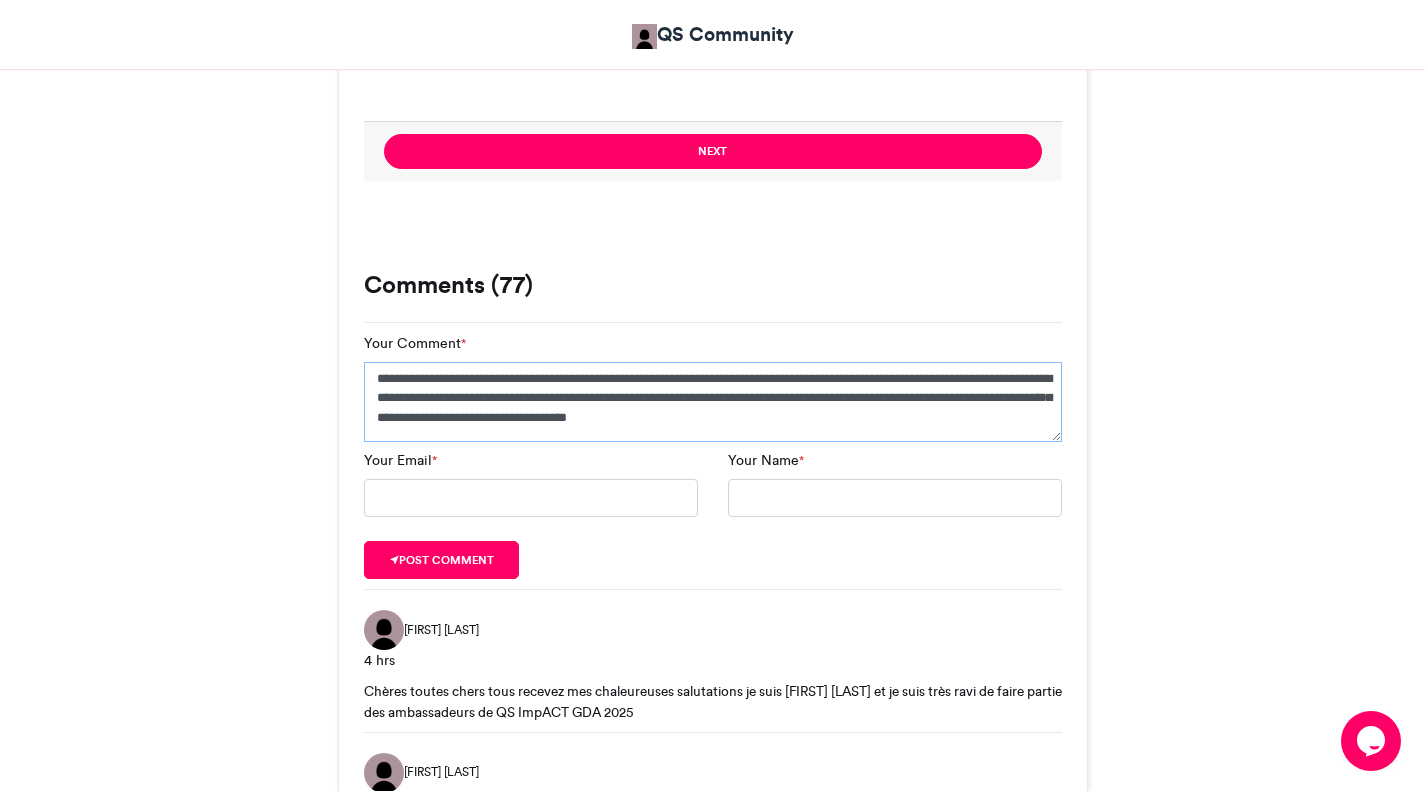 drag, startPoint x: 872, startPoint y: 410, endPoint x: 484, endPoint y: 423, distance: 388.2177 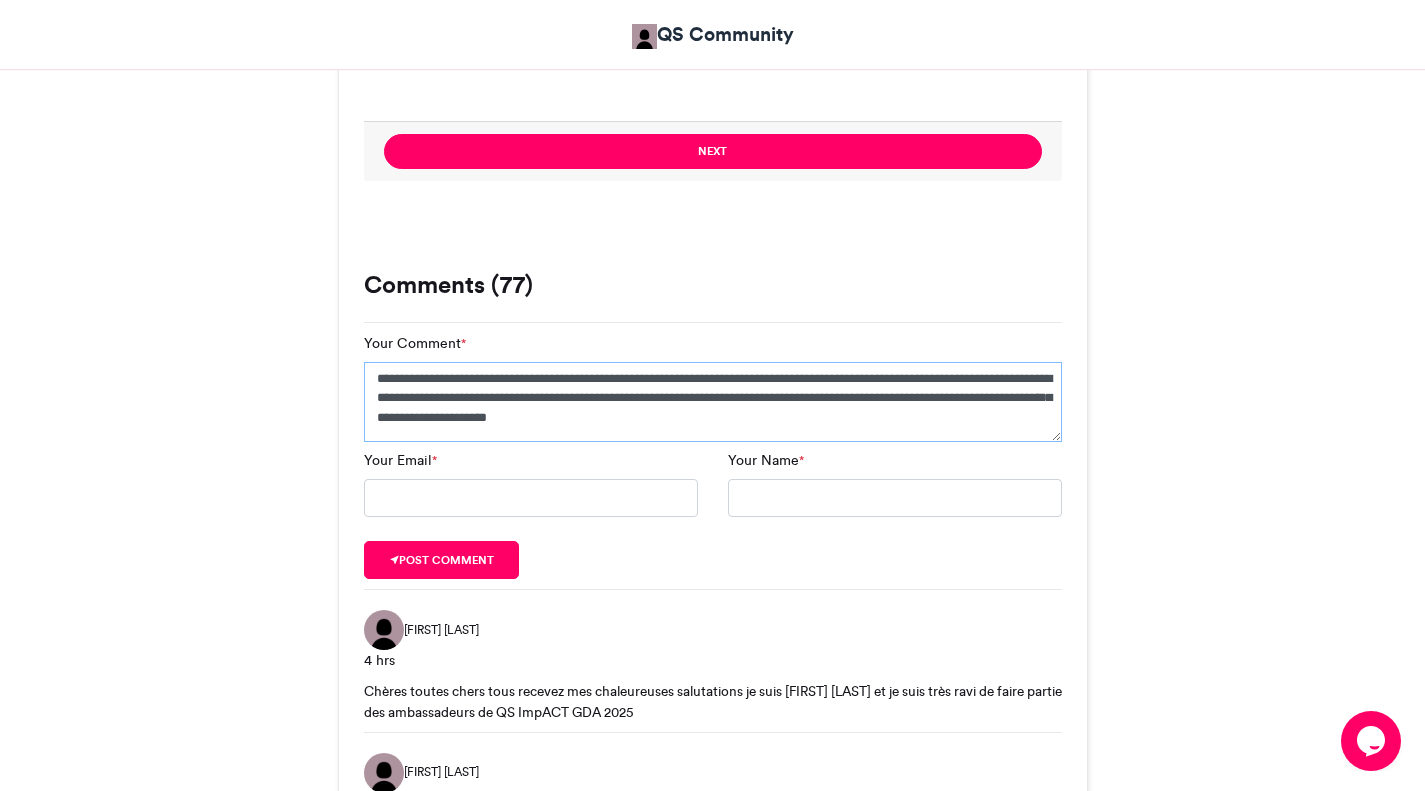 drag, startPoint x: 815, startPoint y: 416, endPoint x: 801, endPoint y: 417, distance: 14.035668 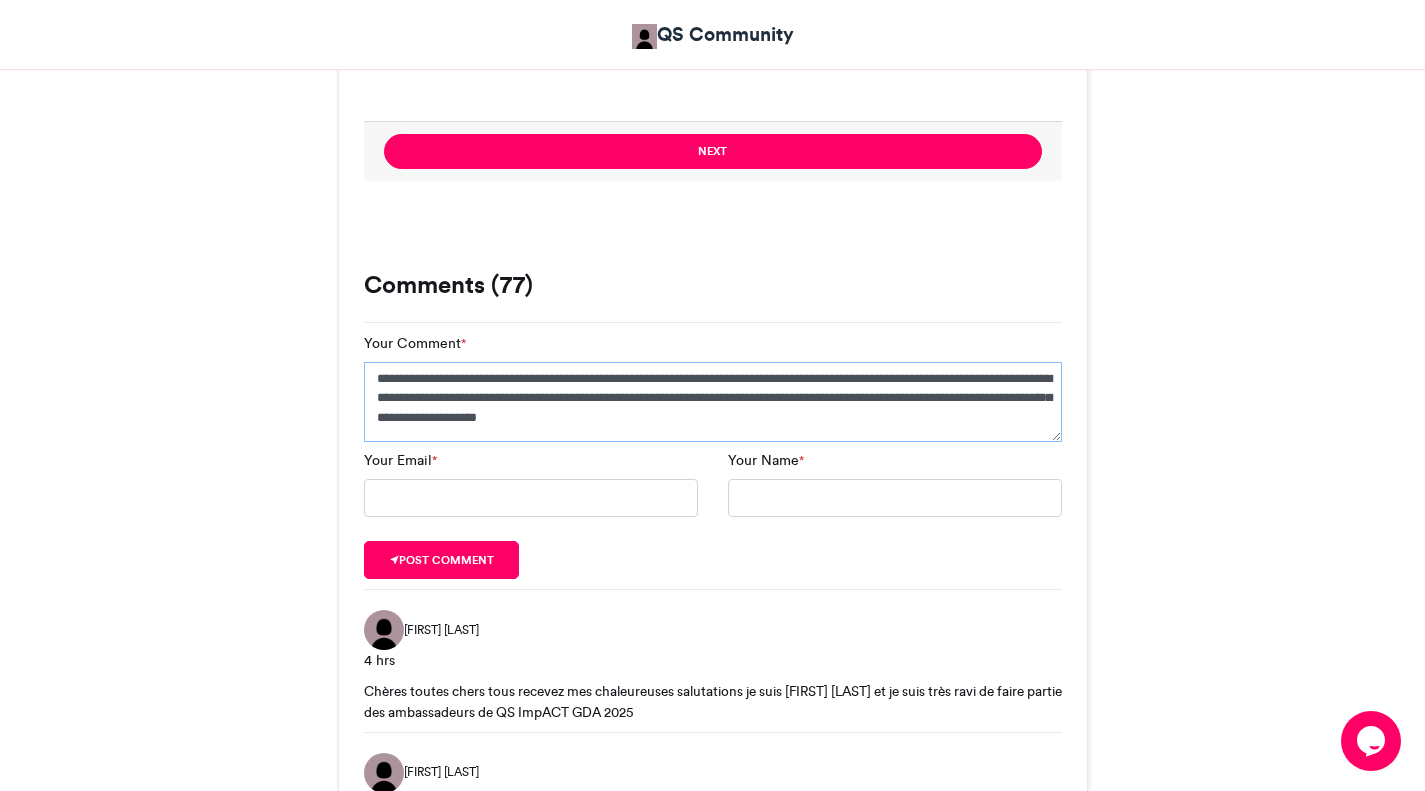 click on "**********" at bounding box center (713, 402) 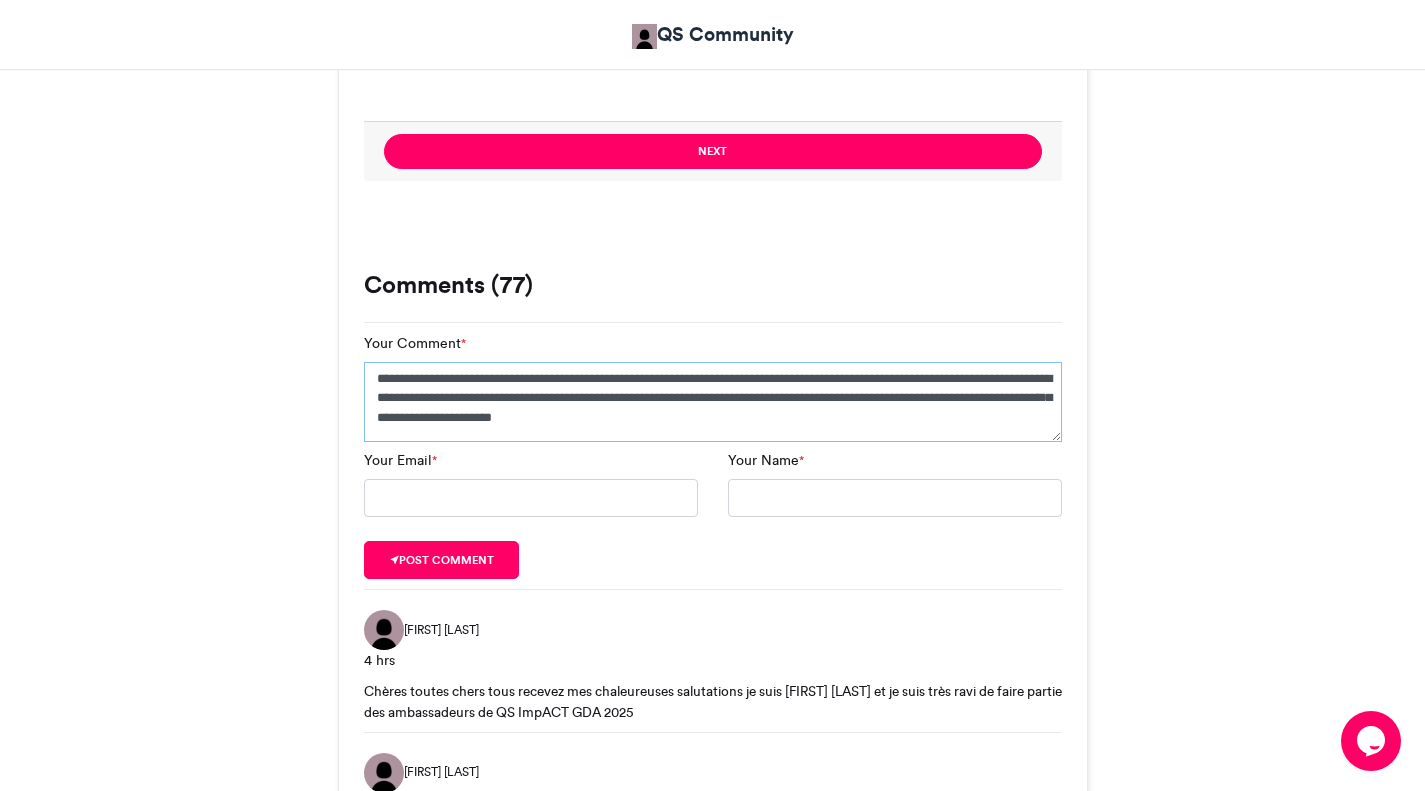 type on "**********" 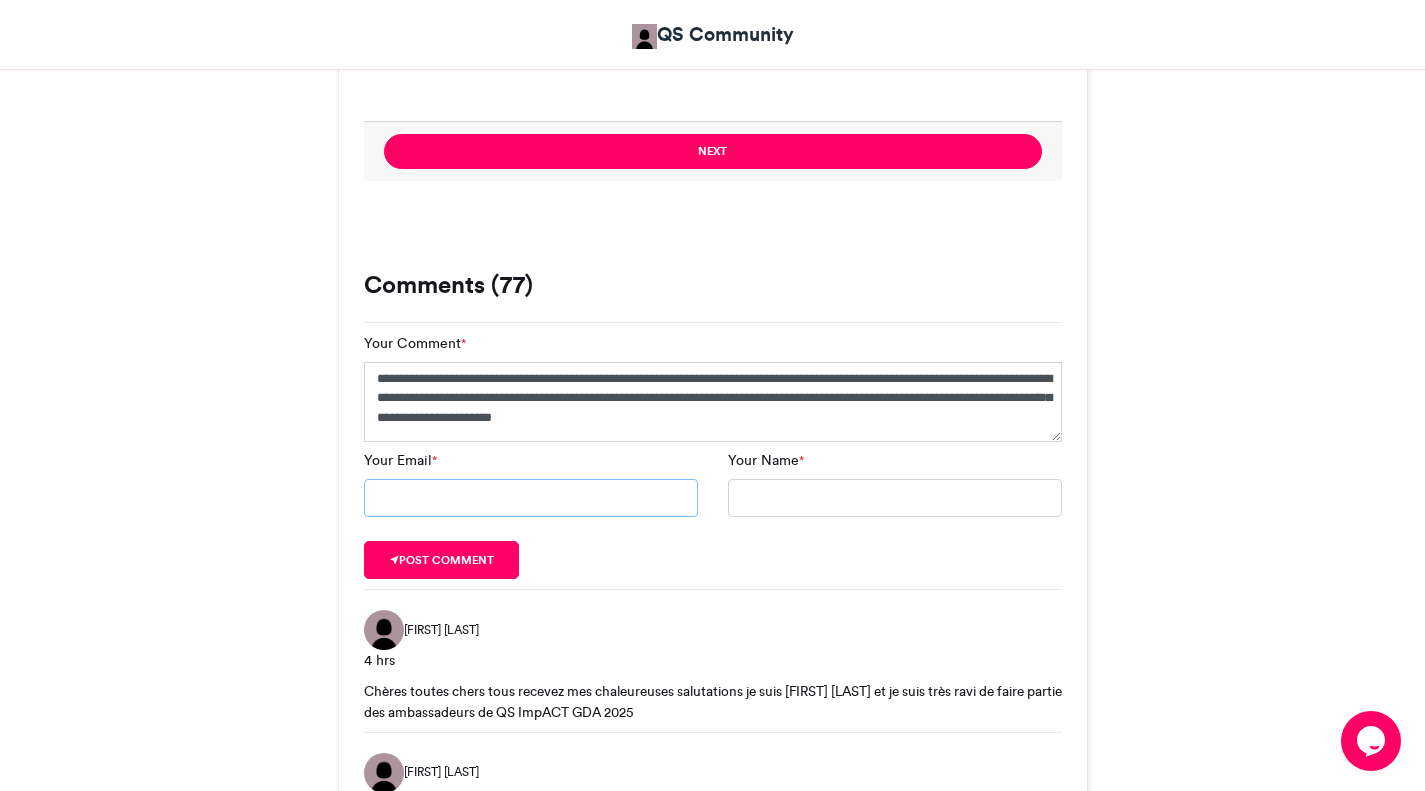 click on "Your Email  *" at bounding box center [531, 498] 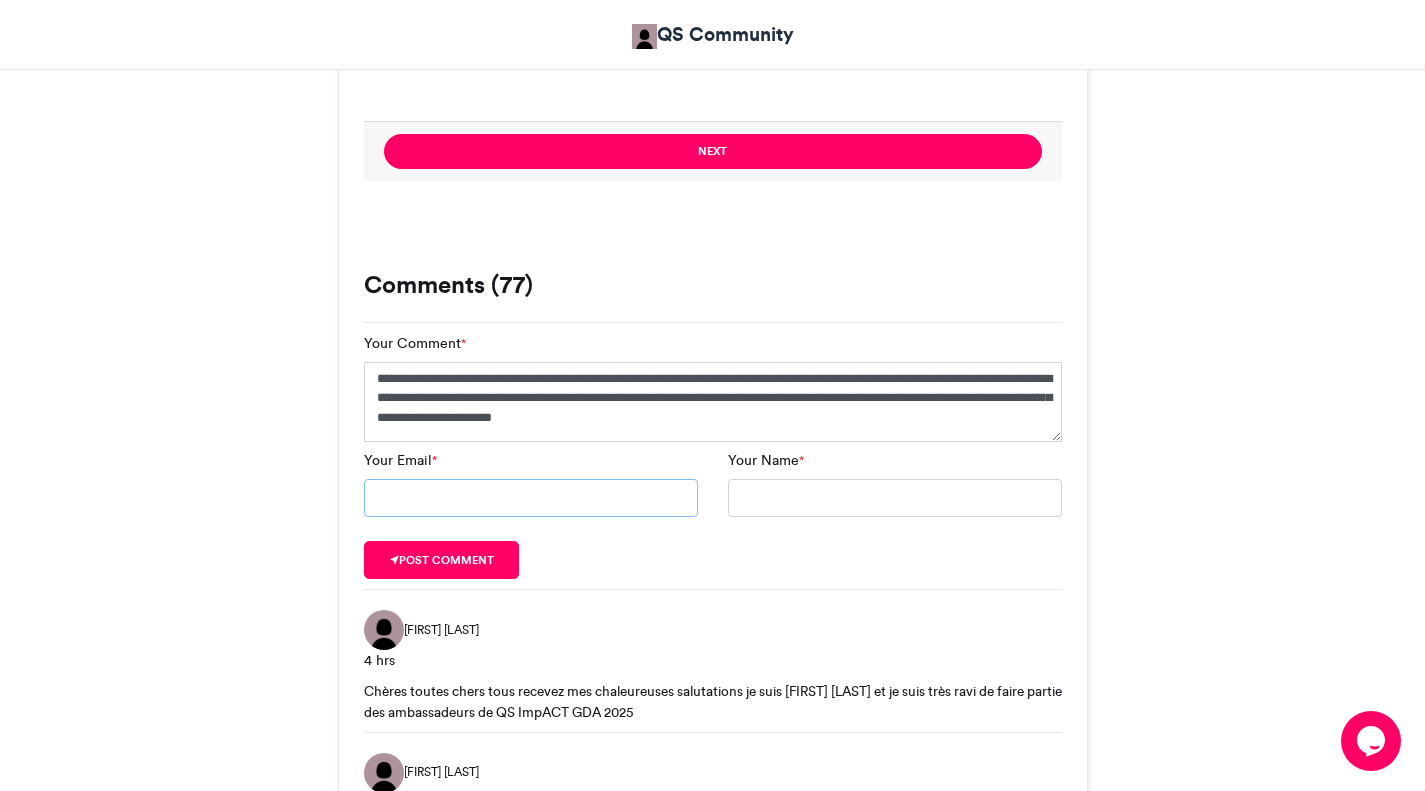 click on "Your Email  *" at bounding box center (531, 498) 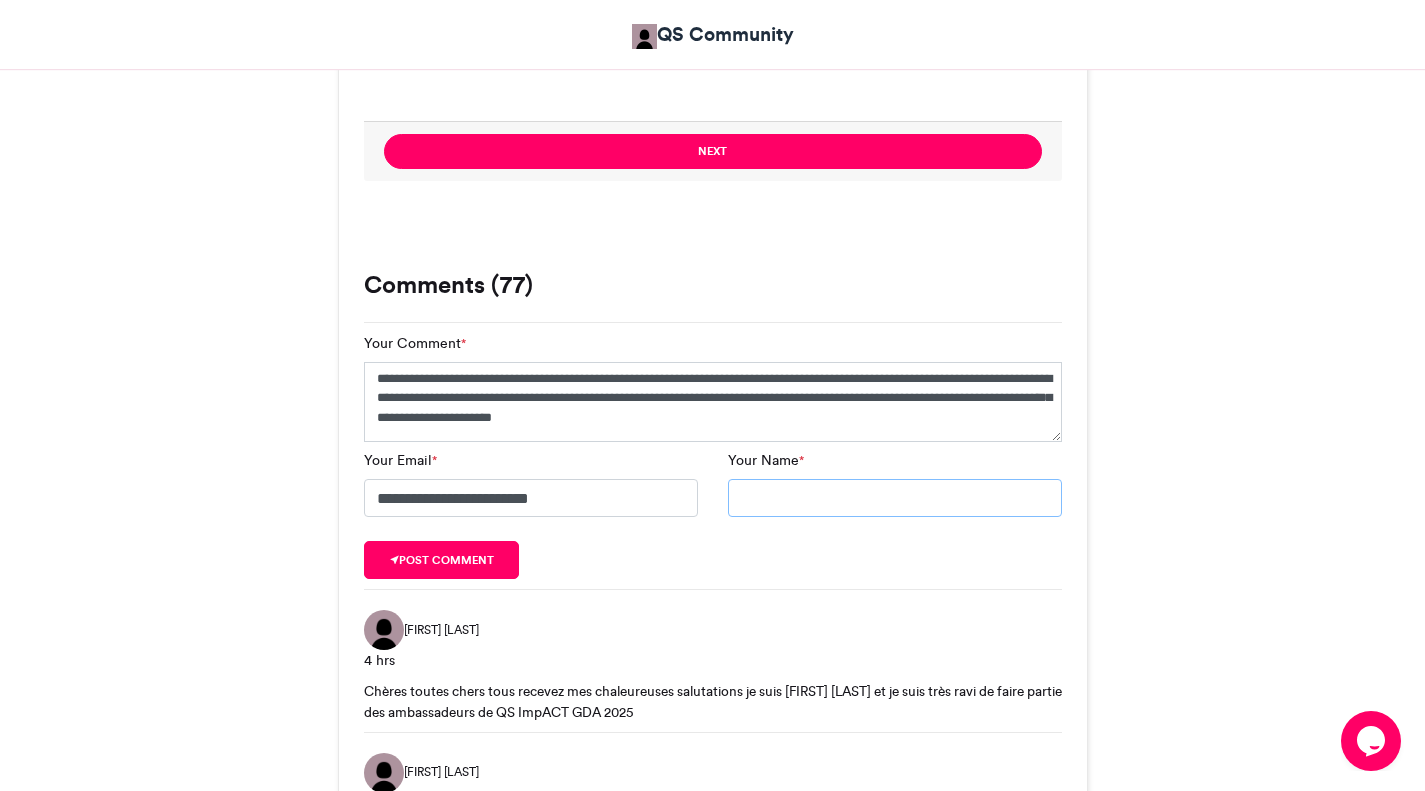 click on "Your Name  *" at bounding box center [895, 498] 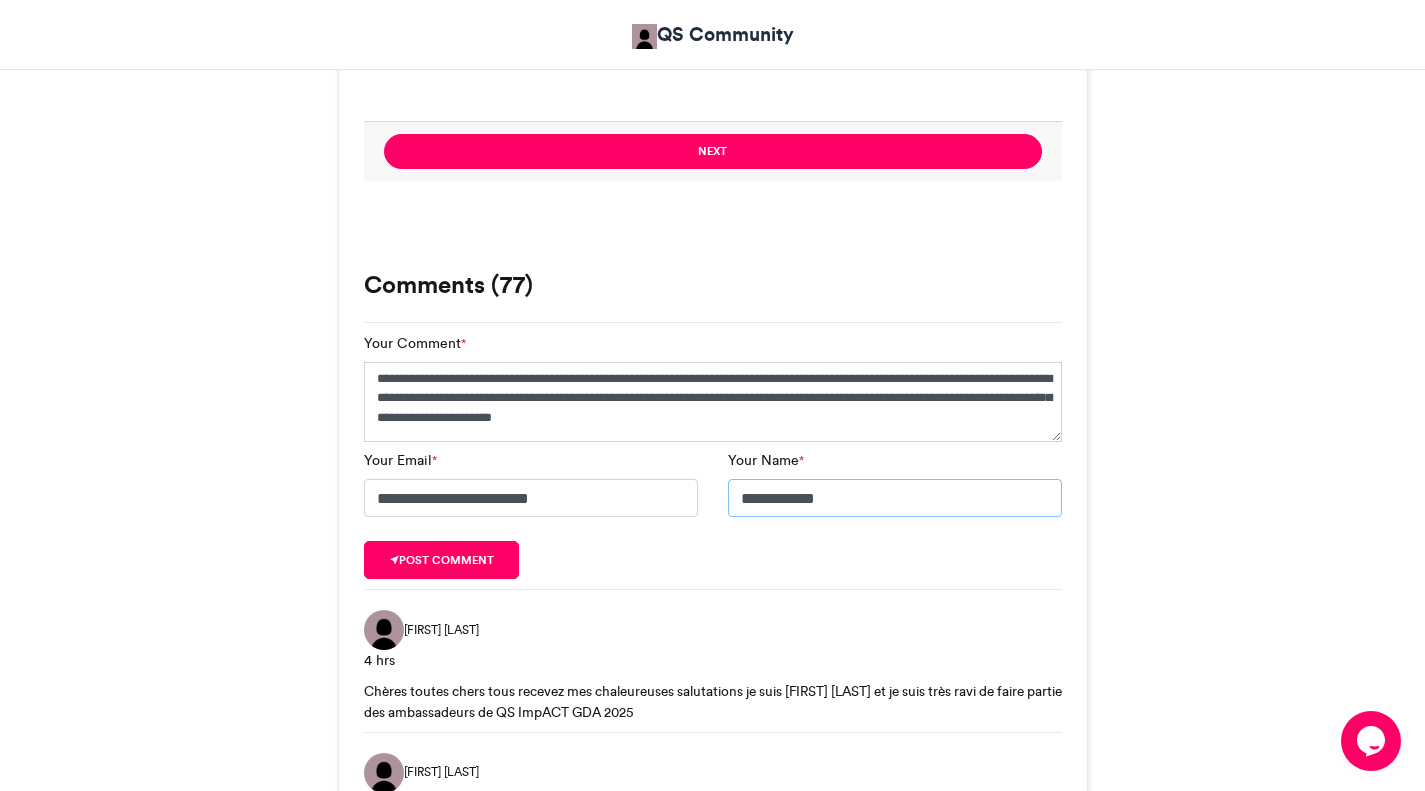 type on "**********" 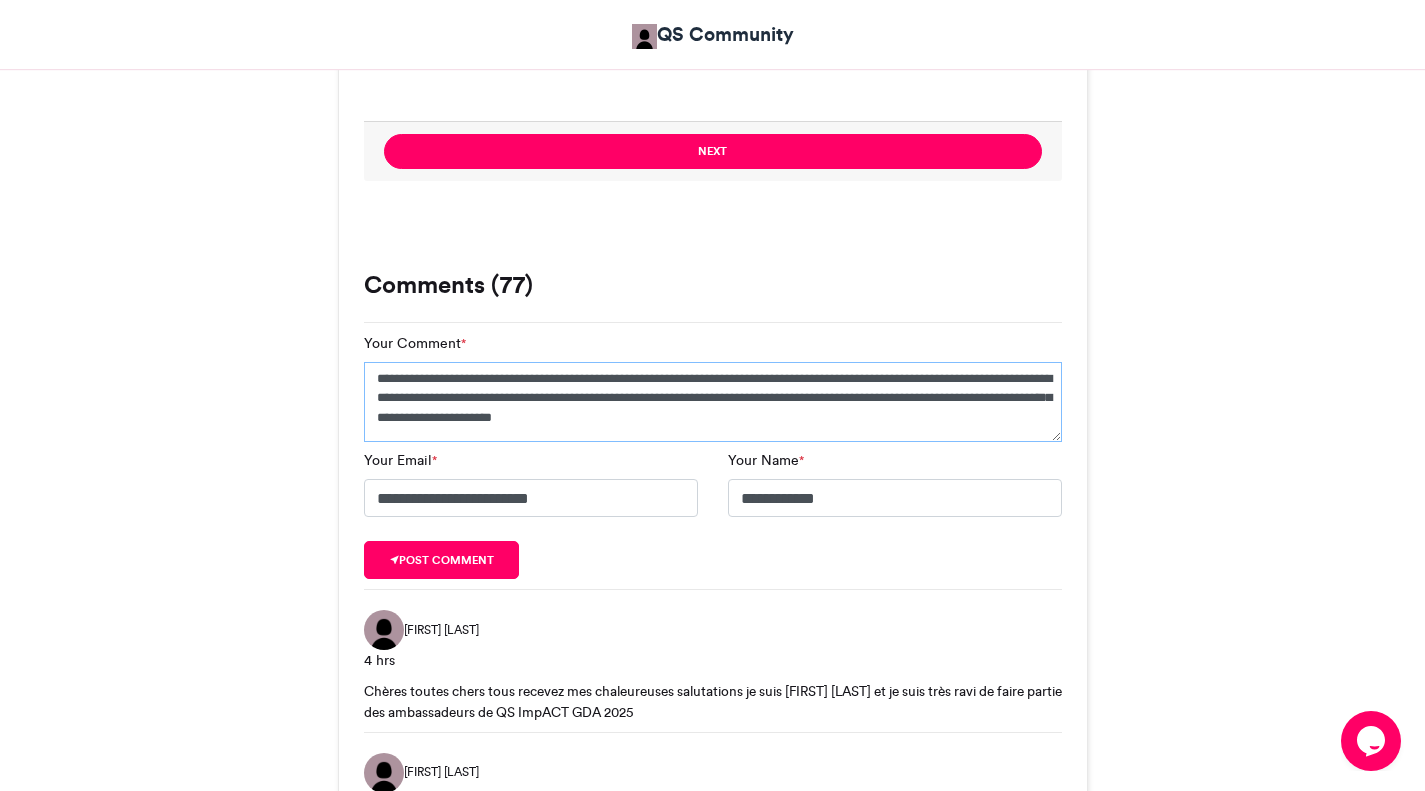 drag, startPoint x: 400, startPoint y: 374, endPoint x: 818, endPoint y: 416, distance: 420.10474 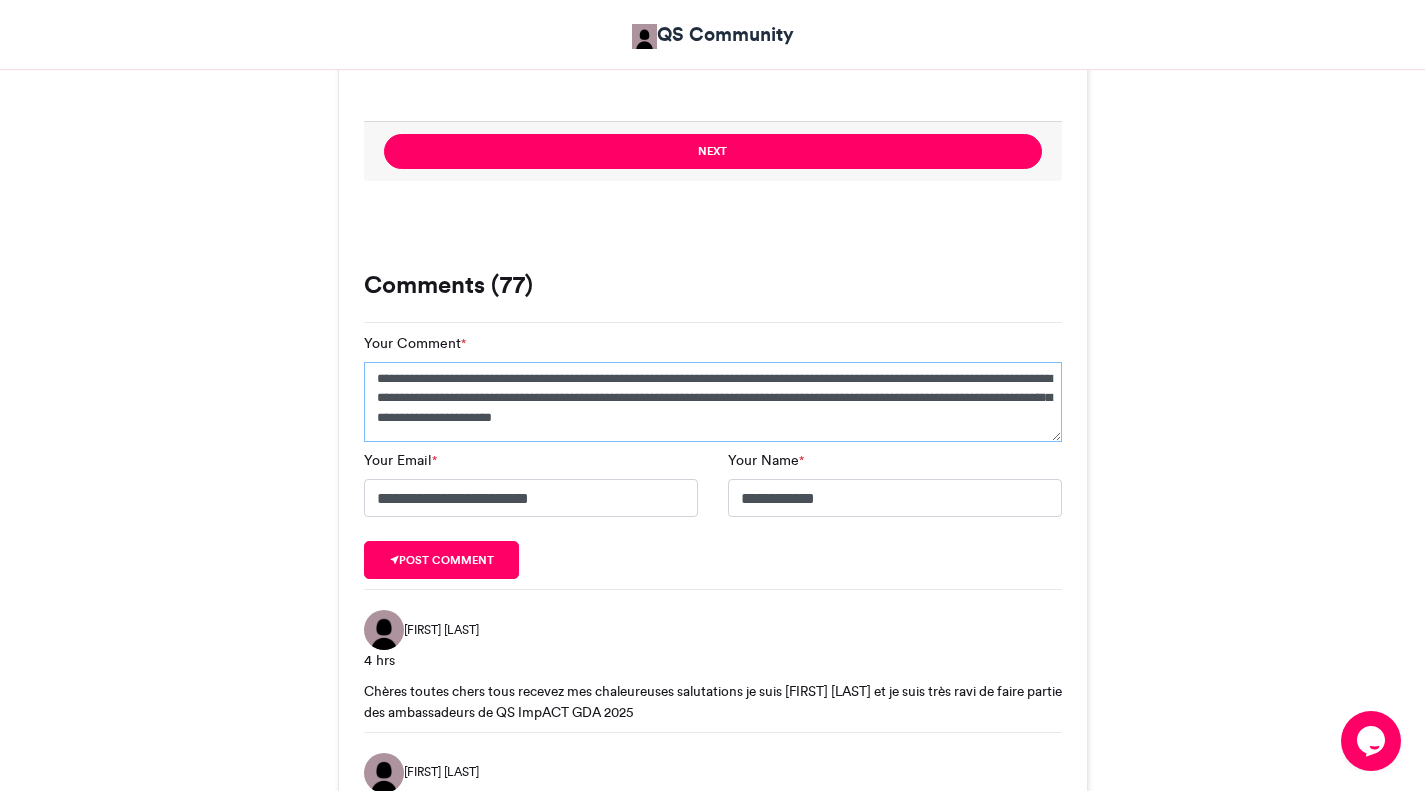paste on "**" 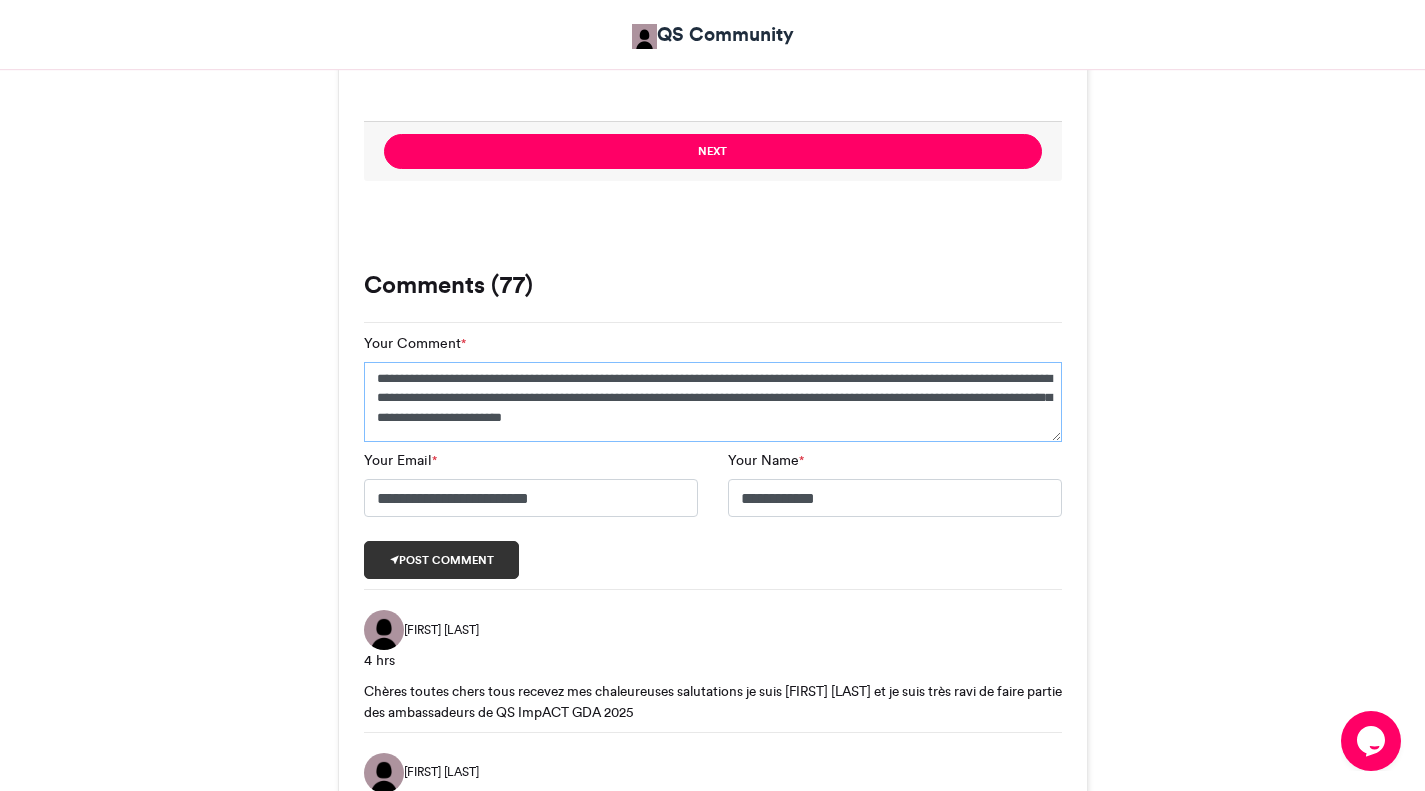 type on "**********" 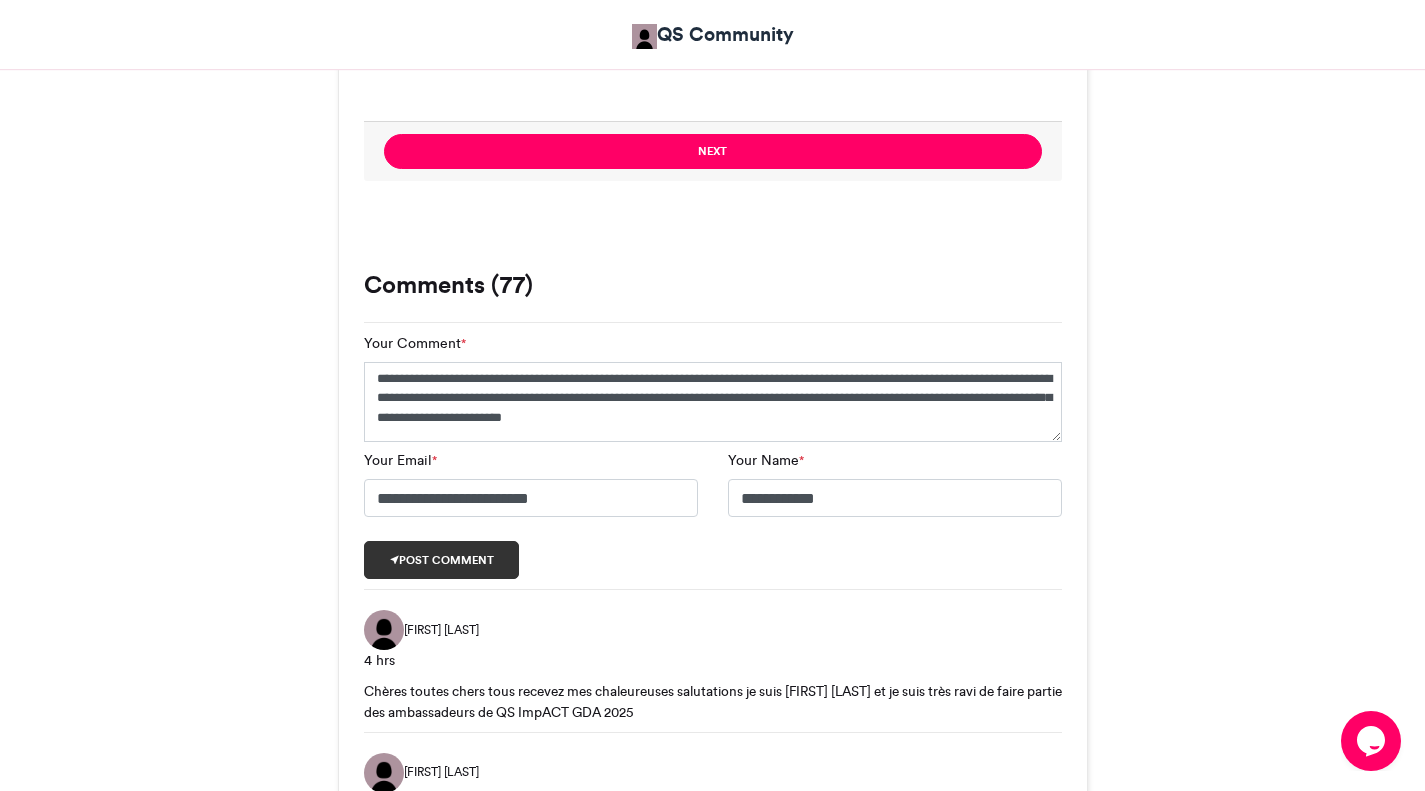 click on "Post comment" at bounding box center (442, 560) 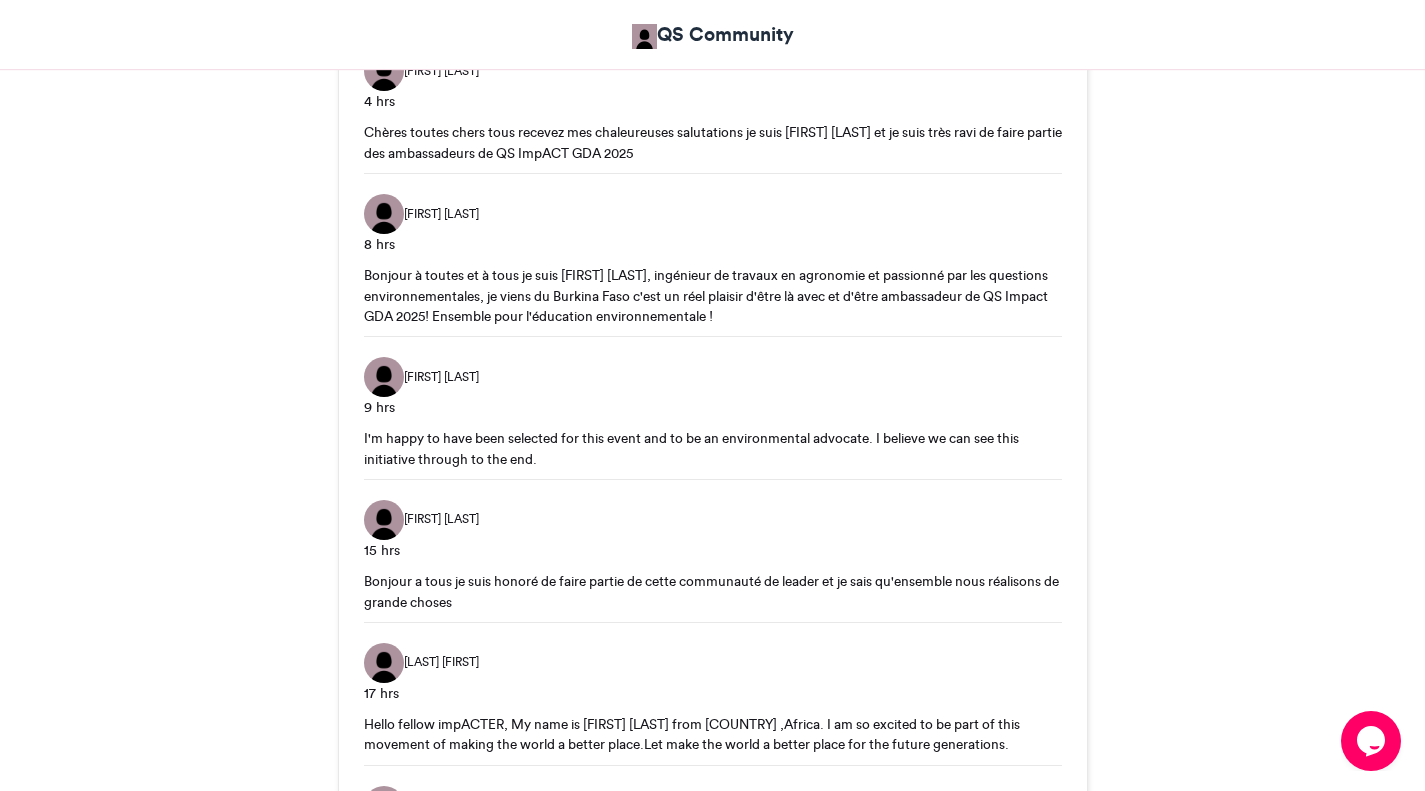 scroll, scrollTop: 2573, scrollLeft: 0, axis: vertical 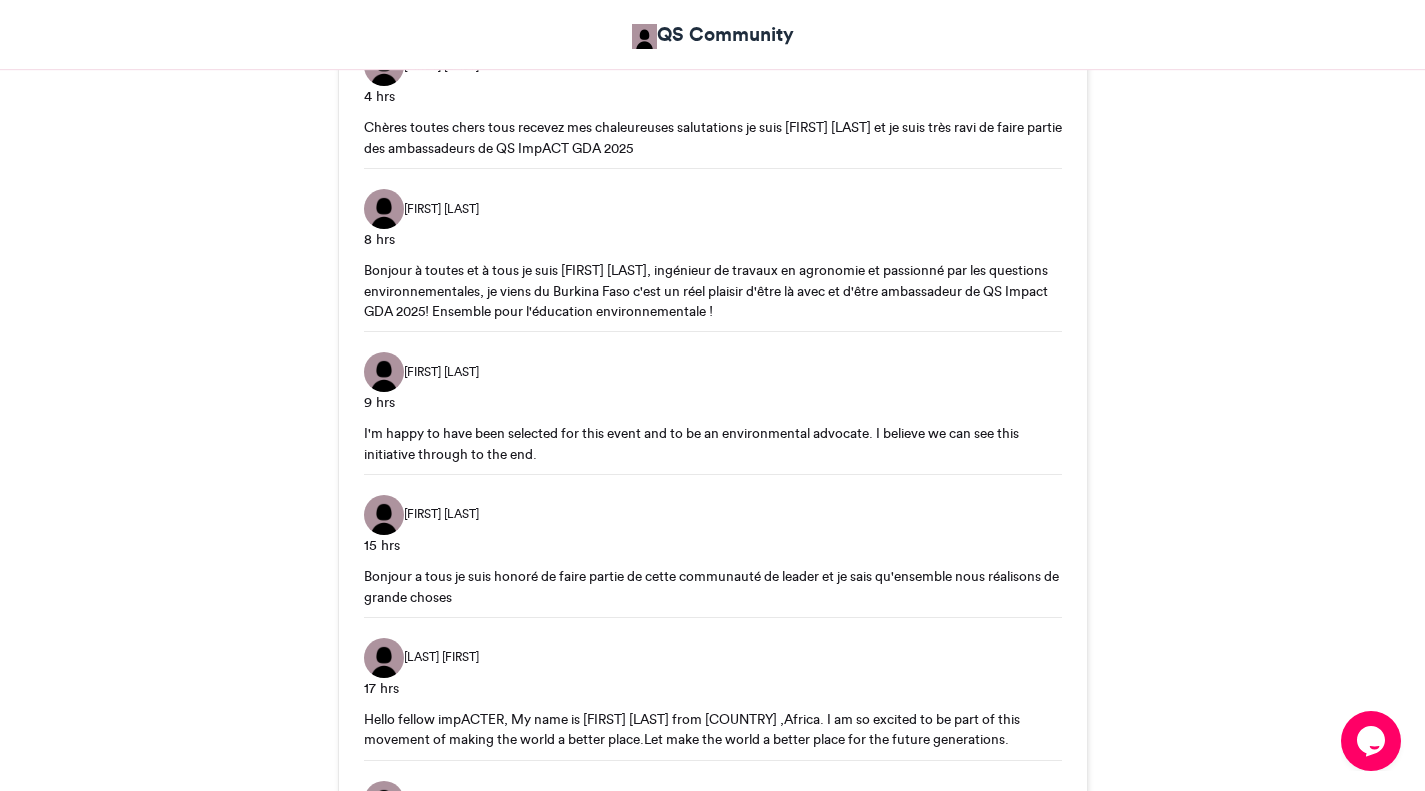 click on "Bonjour à toutes et à tous je suis [FIRST] [LAST], ingénieur de travaux en agronomie et passionné par les questions environnementales, je viens du Burkina Faso c'est un réel plaisir d'être là avec et d'être ambassadeur de QS Impact GDA 2025! Ensemble pour l'éducation environnementale !" at bounding box center (713, 290) 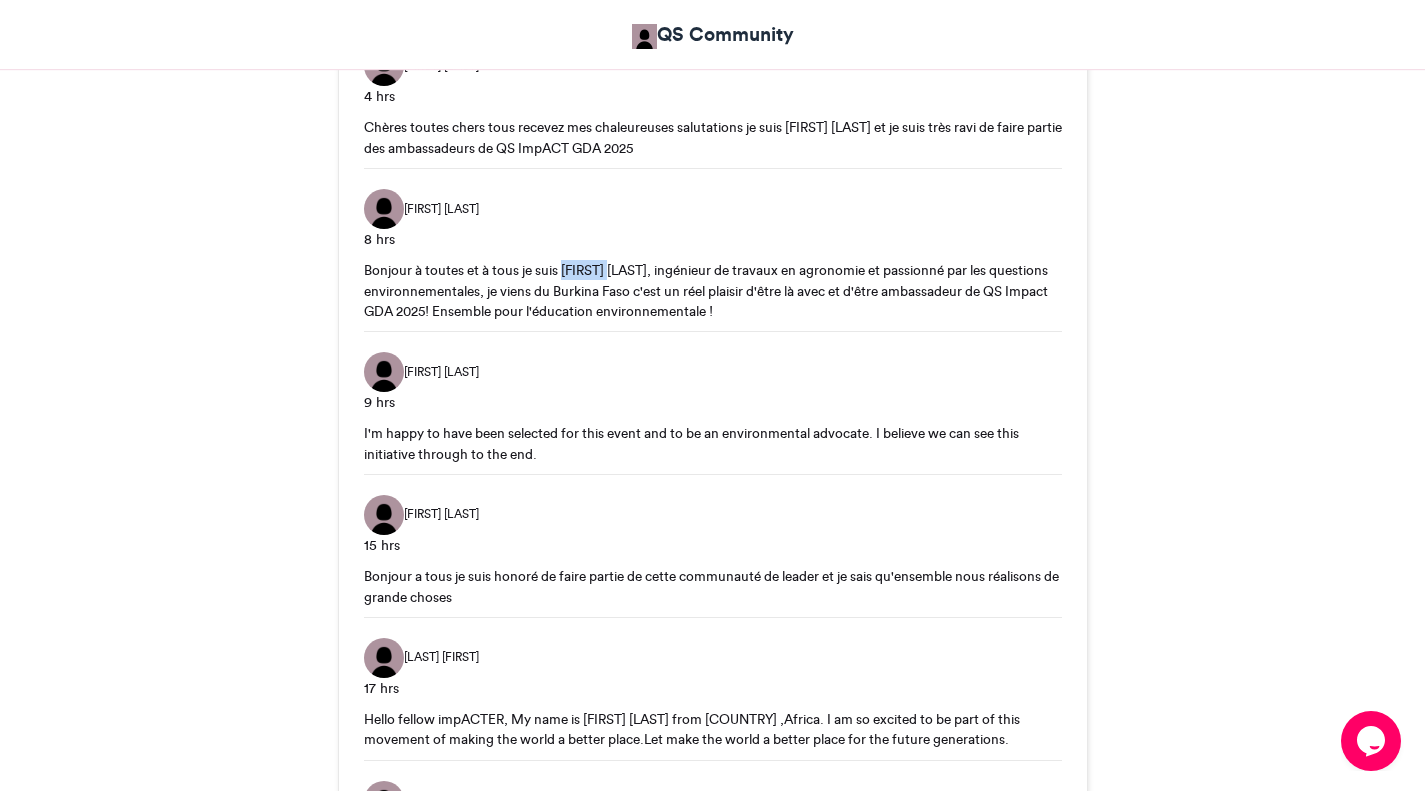 click on "Bonjour à toutes et à tous je suis [FIRST] [LAST], ingénieur de travaux en agronomie et passionné par les questions environnementales, je viens du Burkina Faso c'est un réel plaisir d'être là avec et d'être ambassadeur de QS Impact GDA 2025! Ensemble pour l'éducation environnementale !" at bounding box center [713, 290] 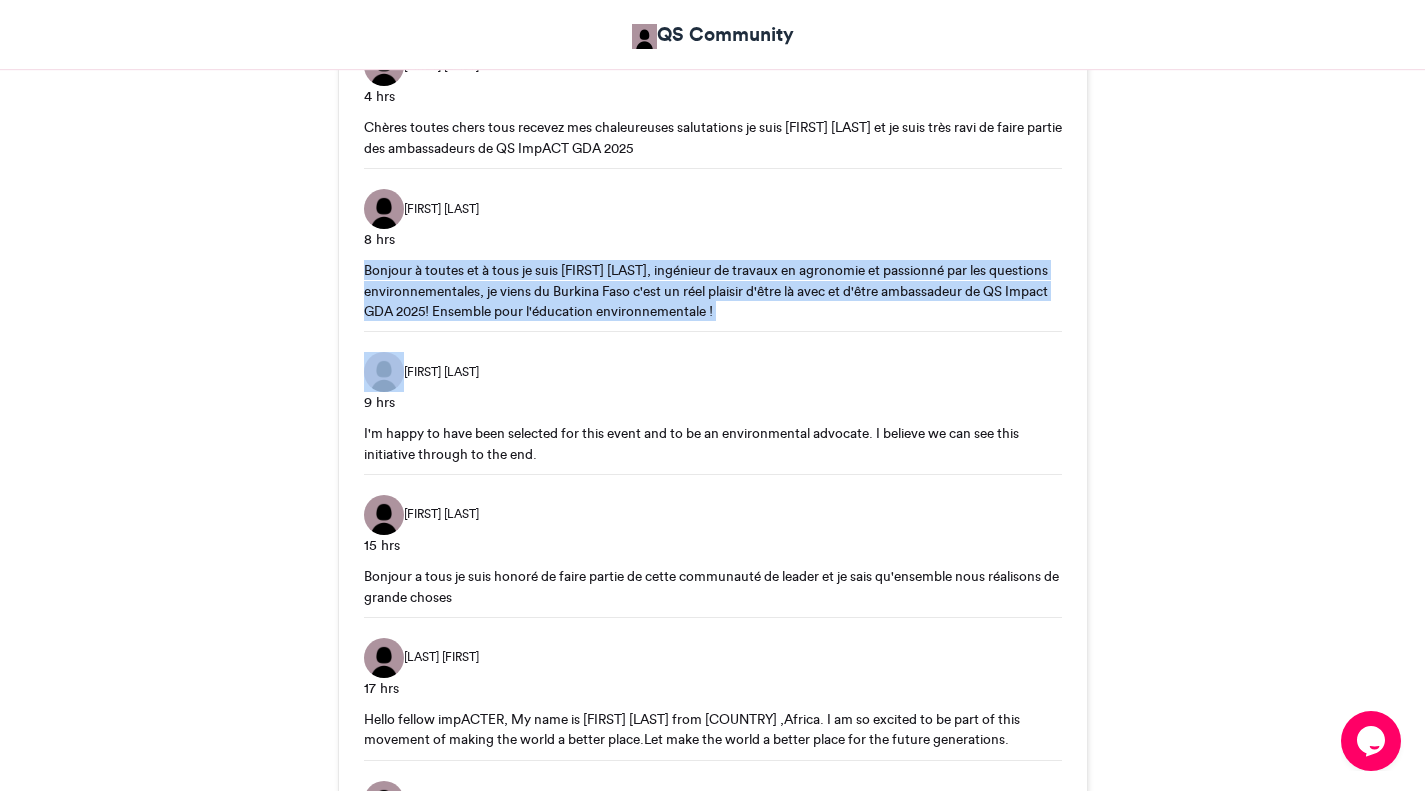click on "Bonjour à toutes et à tous je suis [FIRST] [LAST], ingénieur de travaux en agronomie et passionné par les questions environnementales, je viens du Burkina Faso c'est un réel plaisir d'être là avec et d'être ambassadeur de QS Impact GDA 2025! Ensemble pour l'éducation environnementale !" at bounding box center (713, 290) 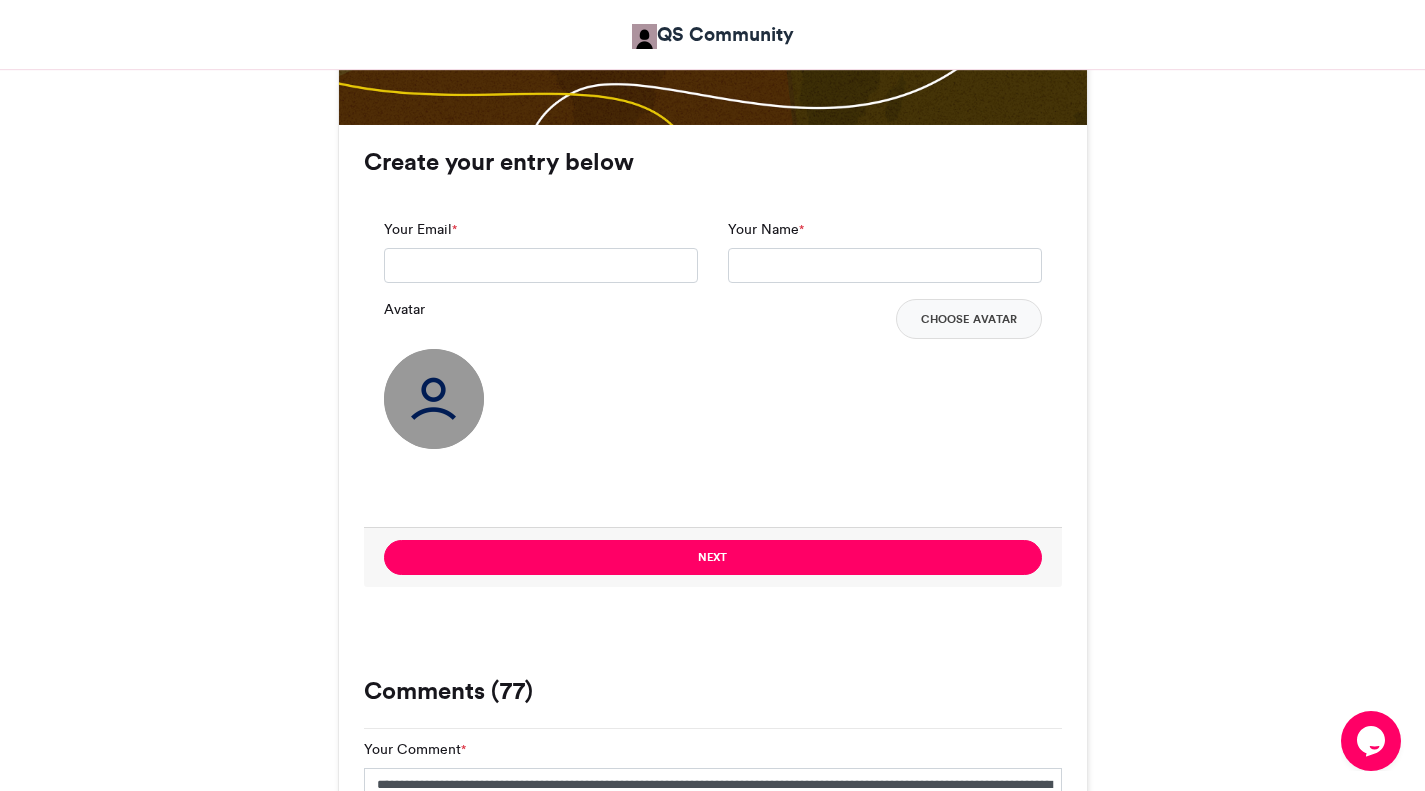 scroll, scrollTop: 1441, scrollLeft: 0, axis: vertical 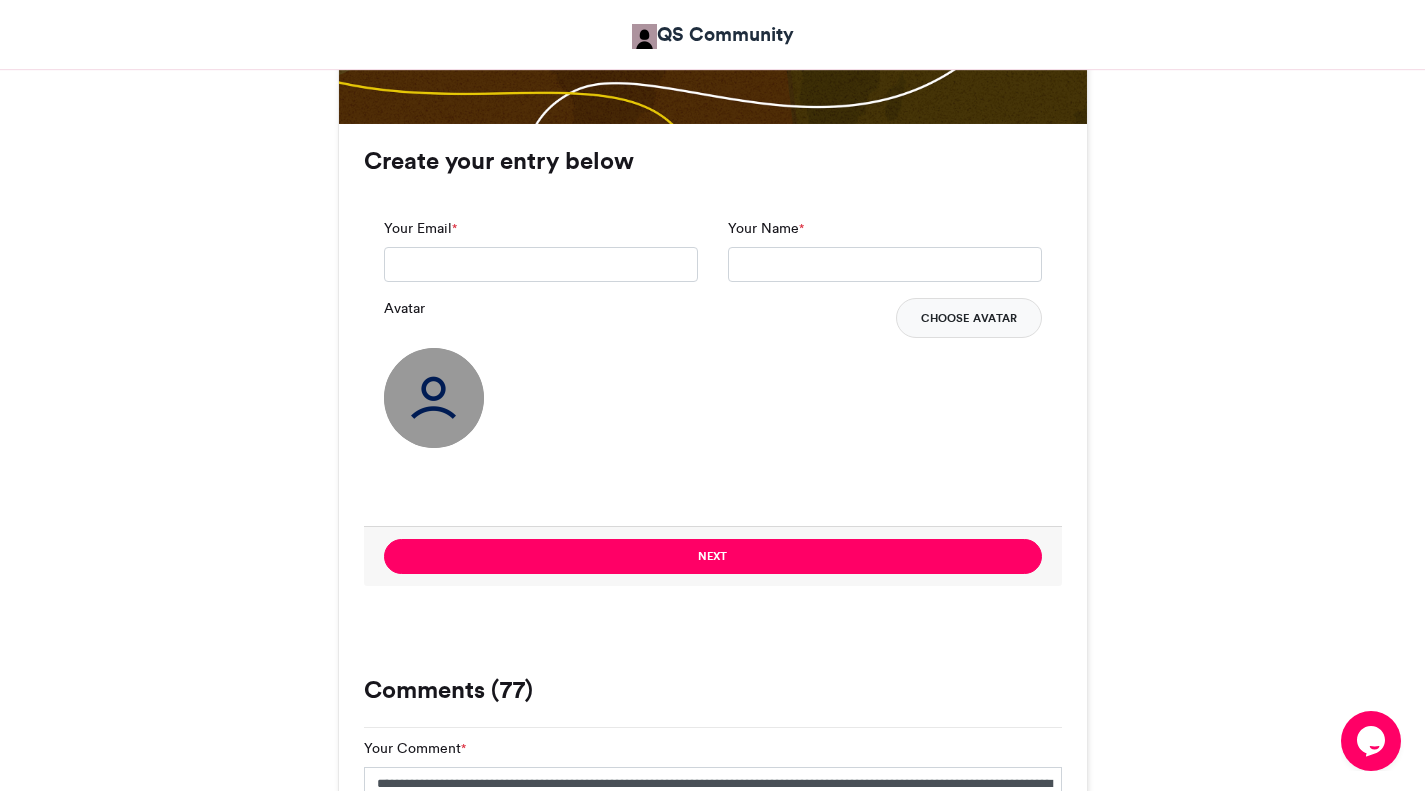 click on "Choose Avatar" at bounding box center (969, 318) 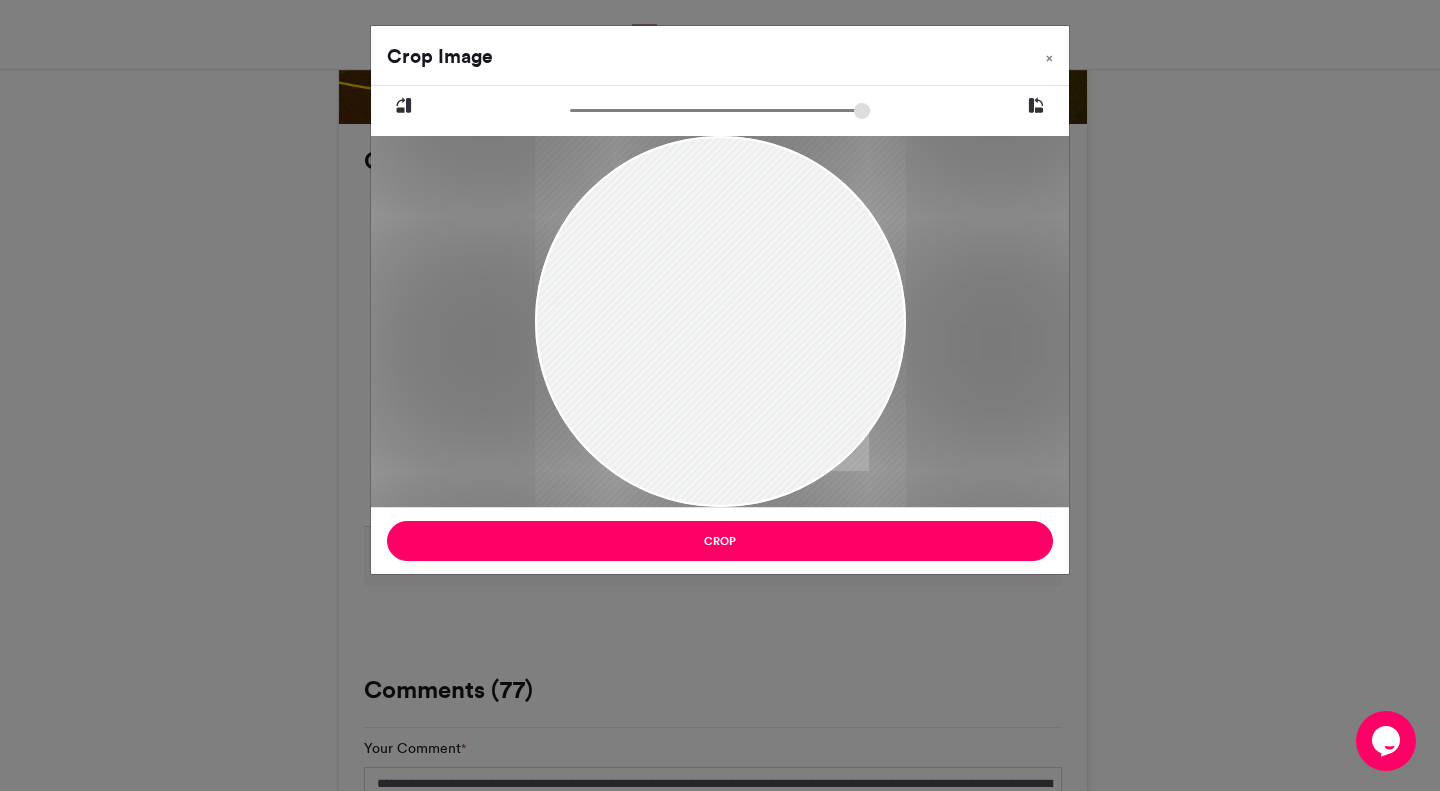drag, startPoint x: 706, startPoint y: 313, endPoint x: 727, endPoint y: 276, distance: 42.544094 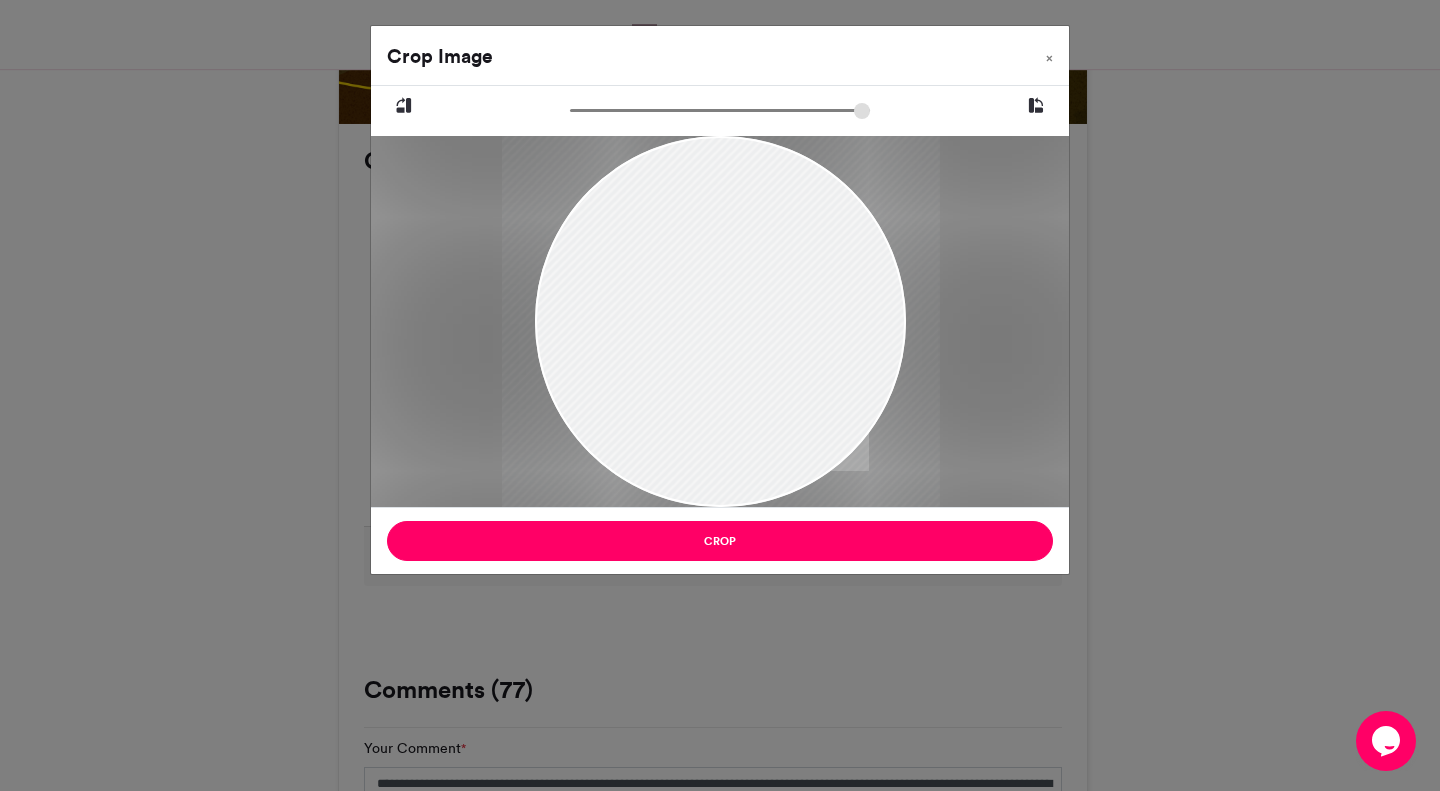 type on "******" 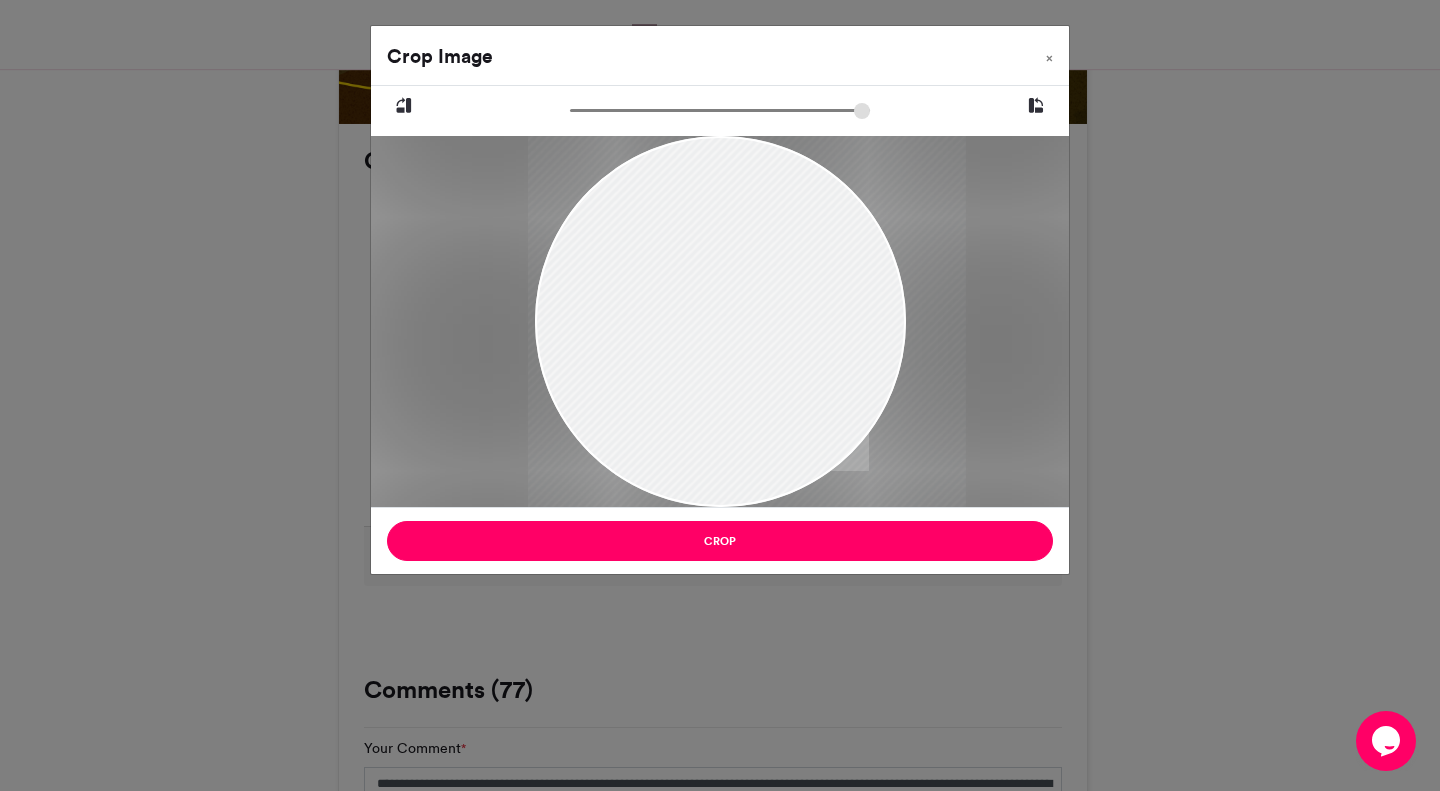 drag, startPoint x: 690, startPoint y: 332, endPoint x: 715, endPoint y: 321, distance: 27.313 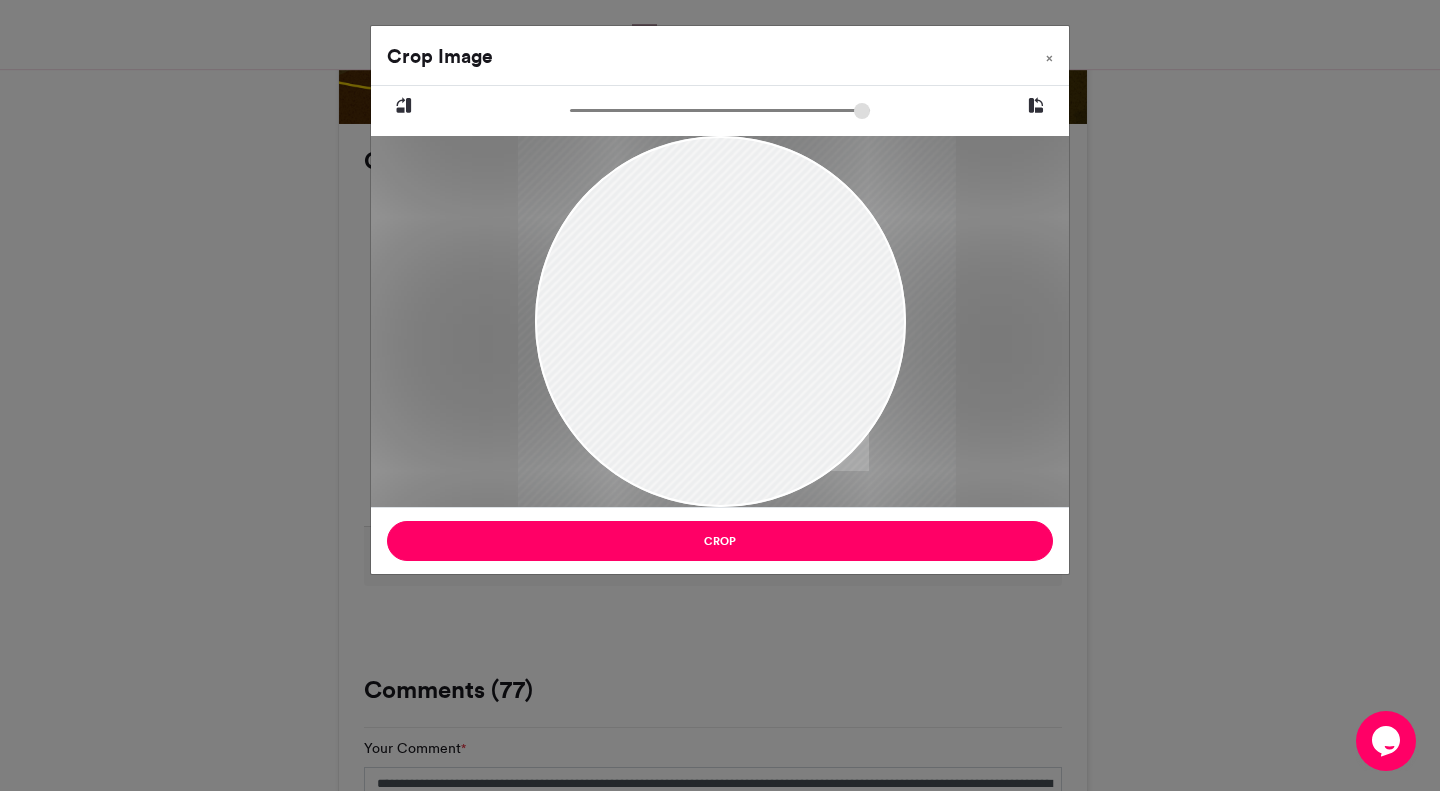 drag, startPoint x: 746, startPoint y: 331, endPoint x: 738, endPoint y: 312, distance: 20.615528 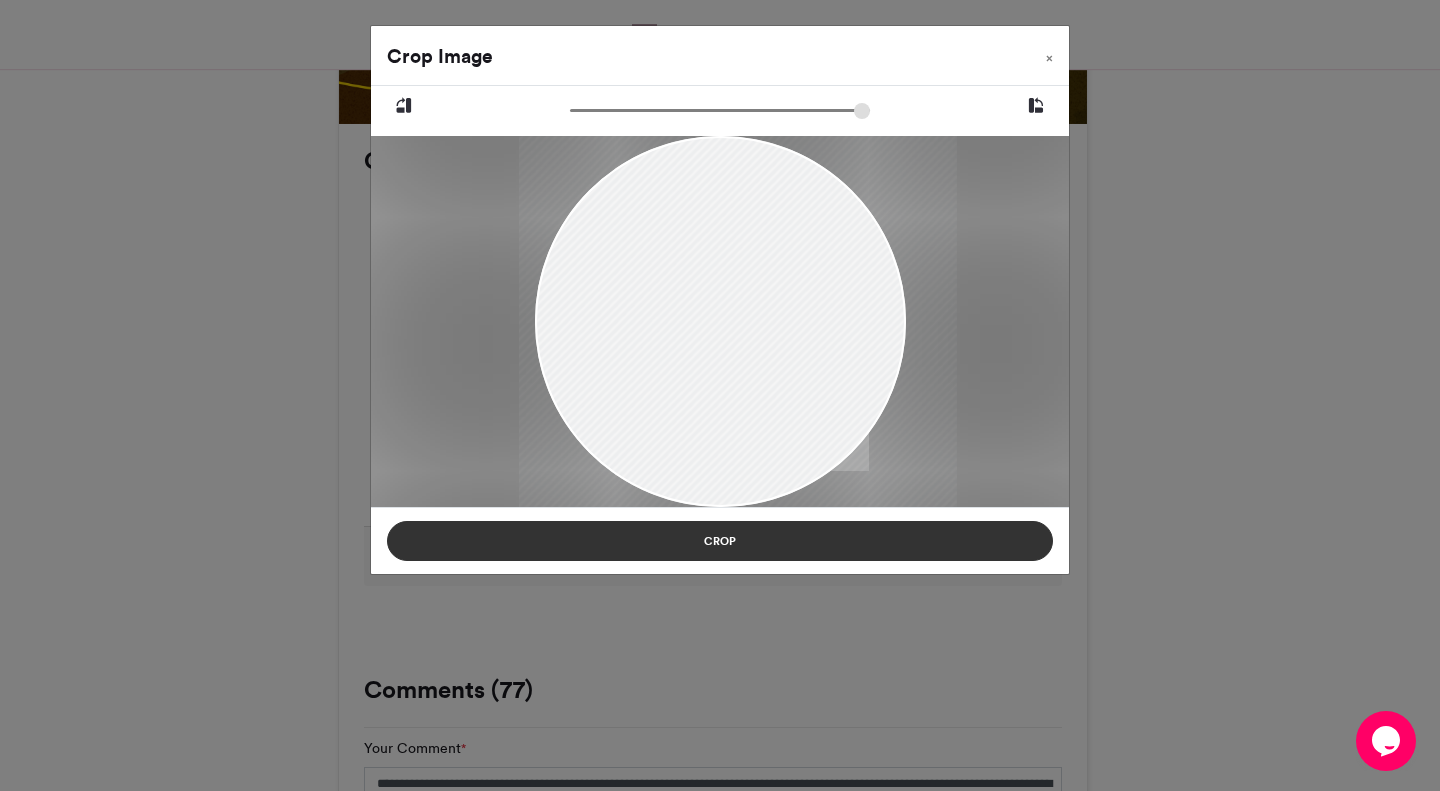 click on "Crop" at bounding box center [720, 541] 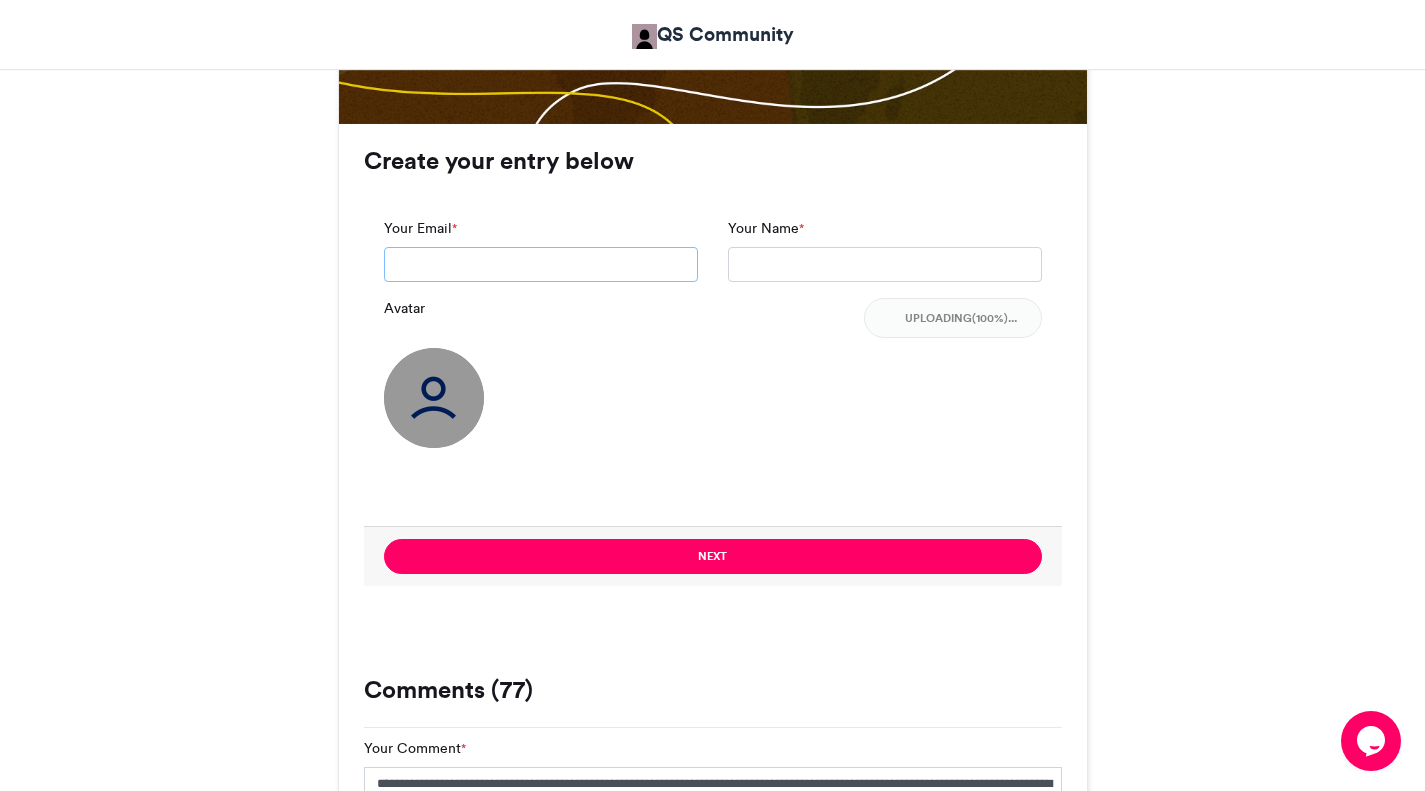 click on "Your Email  *" at bounding box center (541, 265) 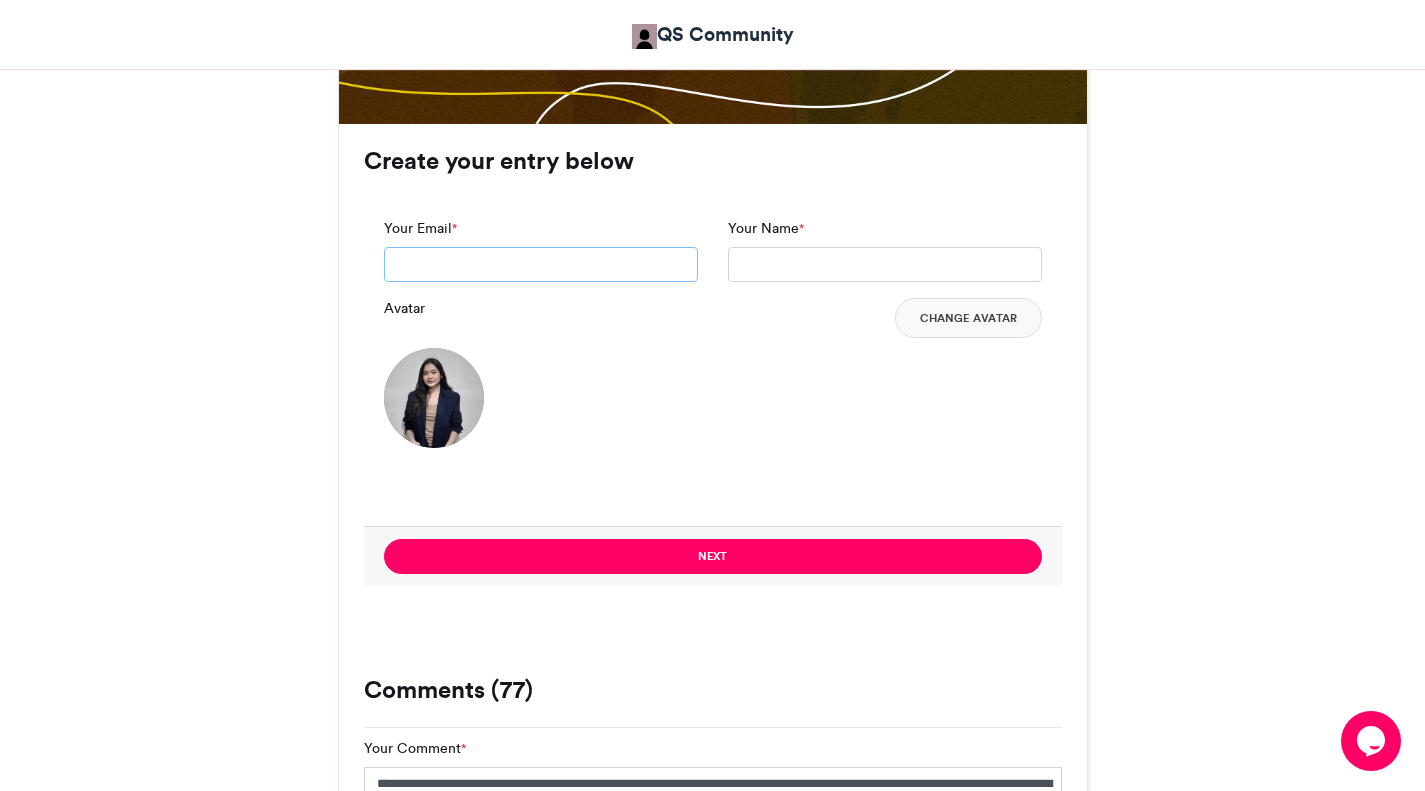 type on "**********" 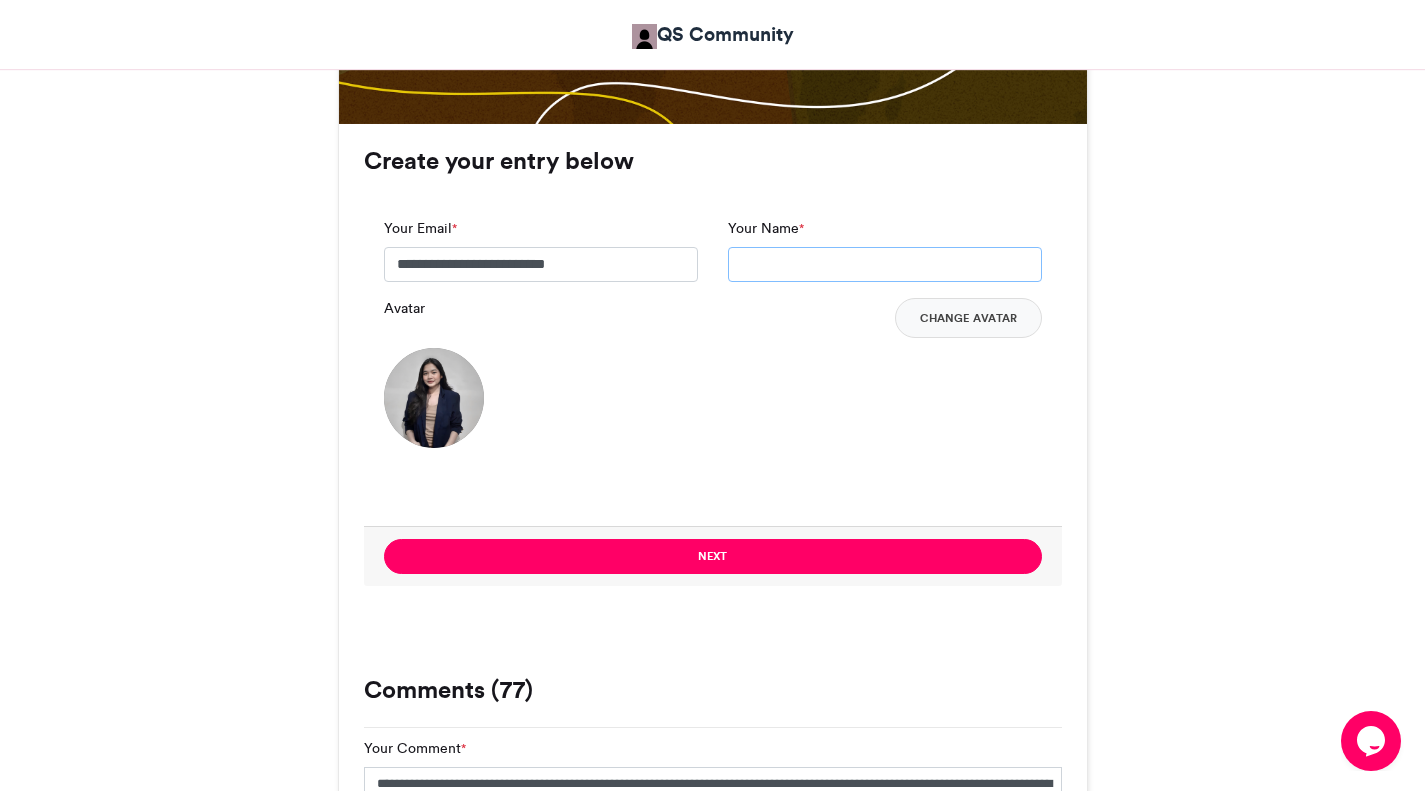click on "Your Name  *" at bounding box center [885, 265] 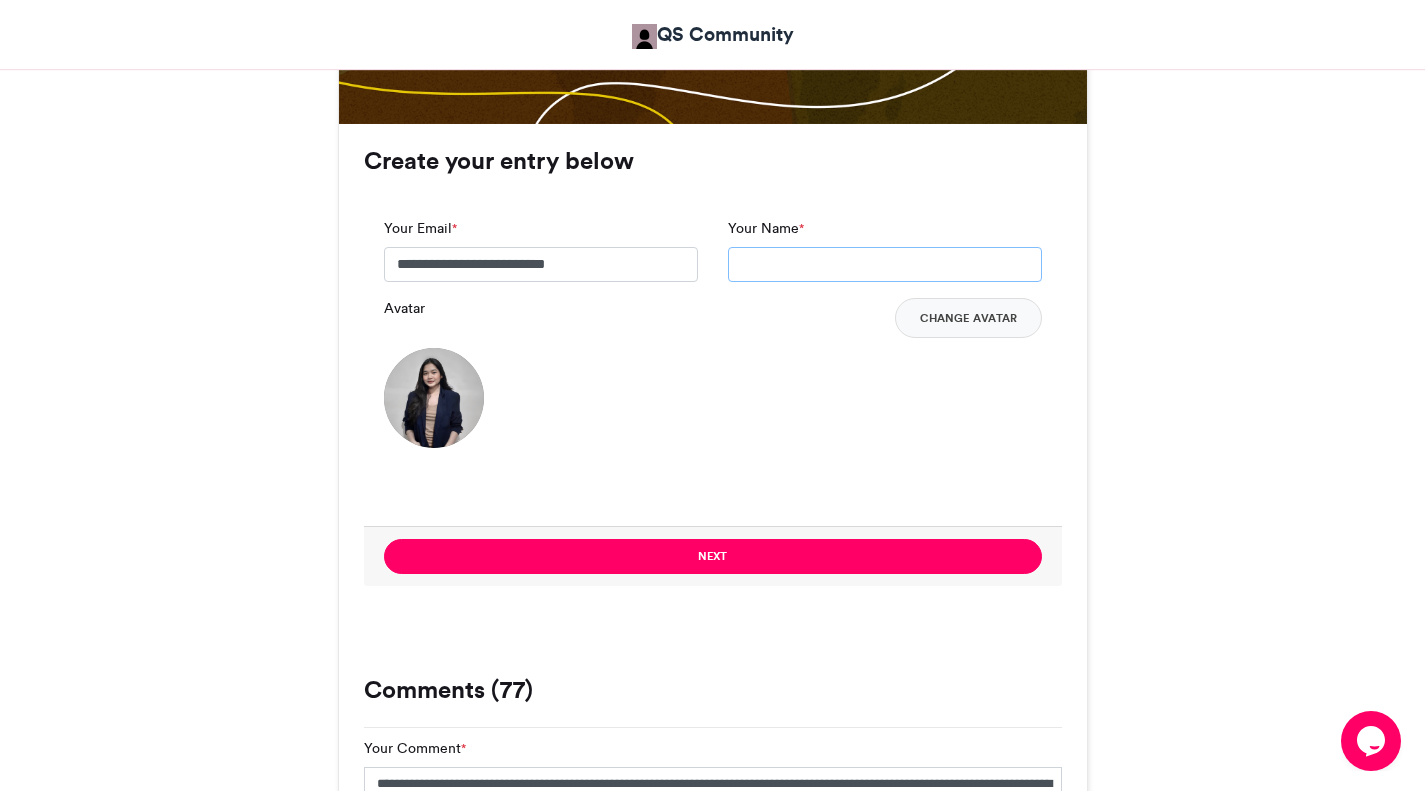type on "**********" 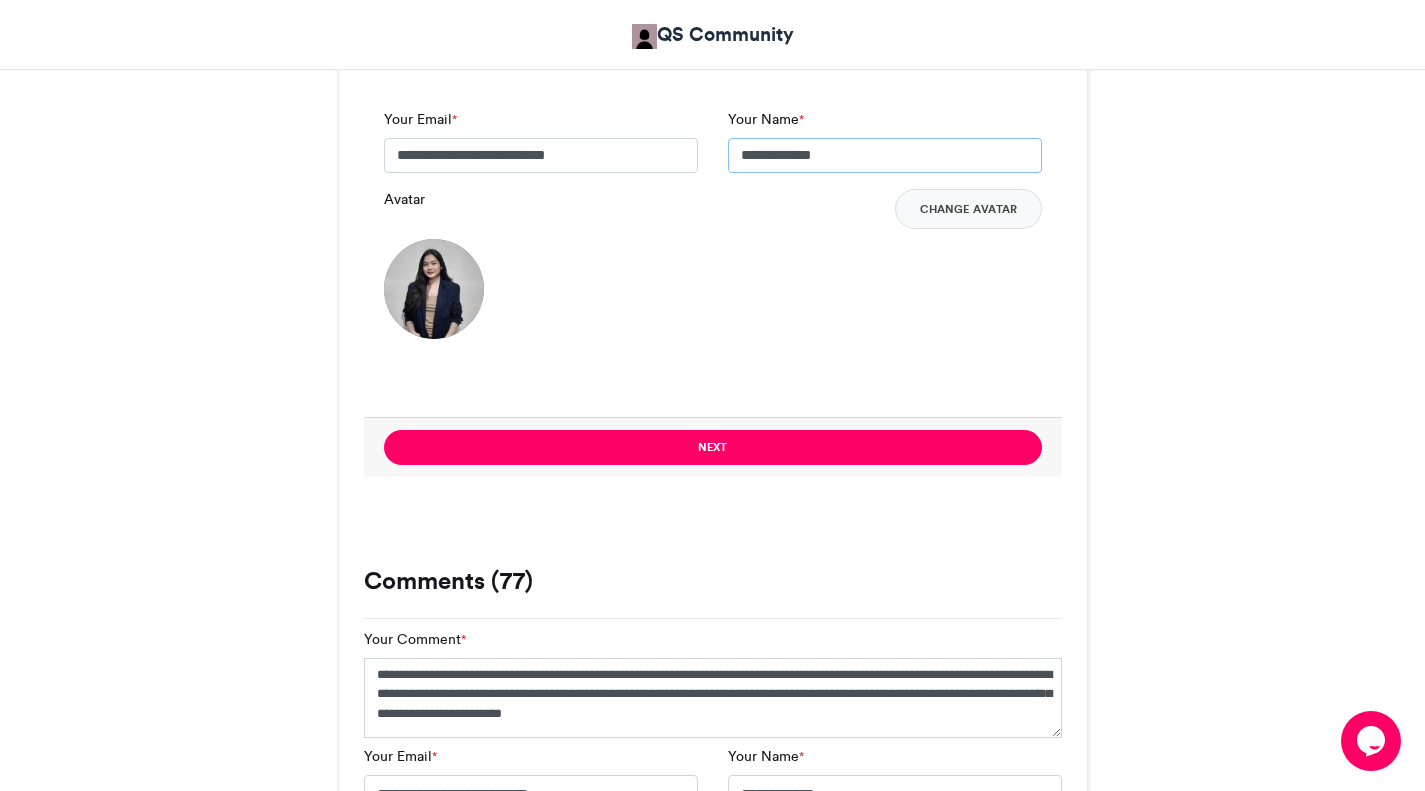 scroll, scrollTop: 1557, scrollLeft: 0, axis: vertical 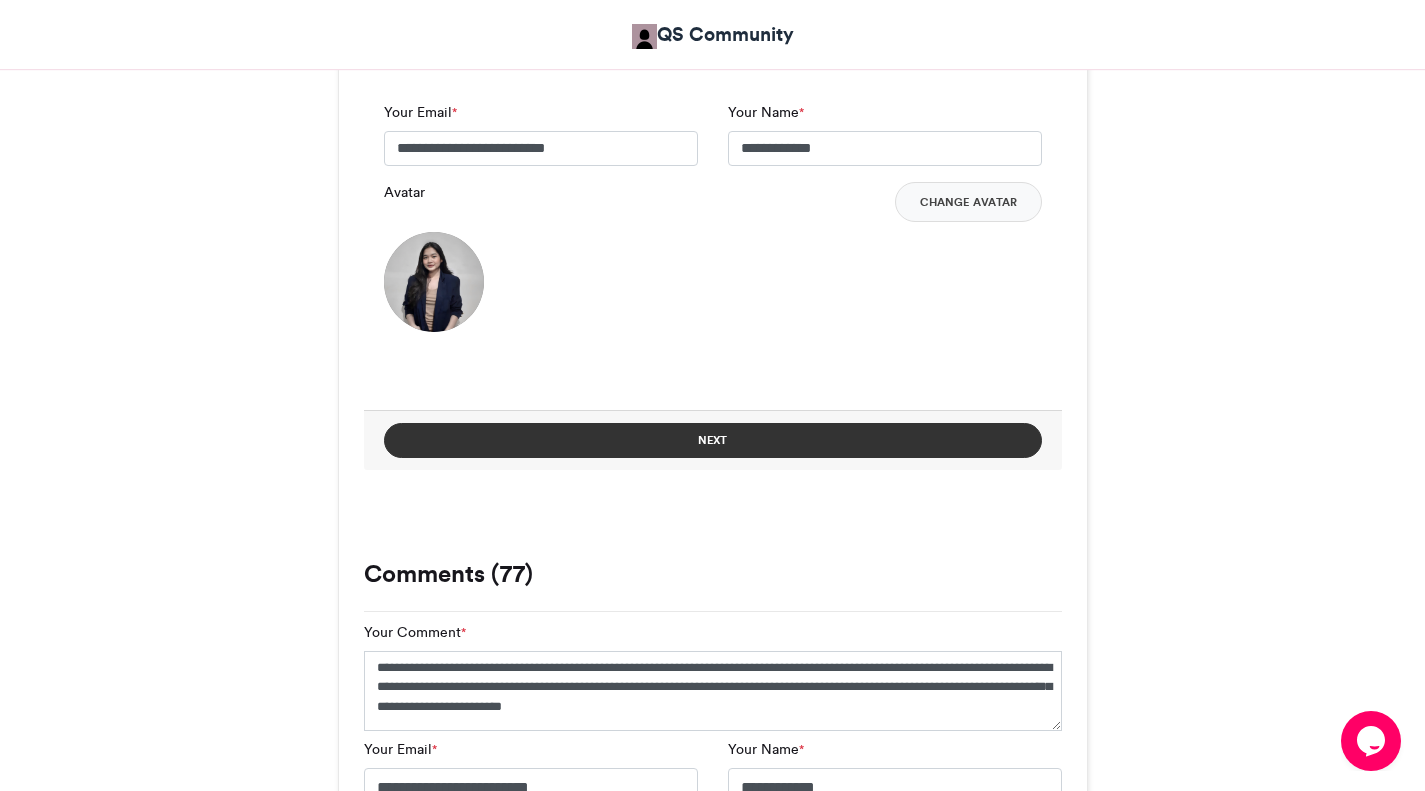 click on "Next" at bounding box center [713, 440] 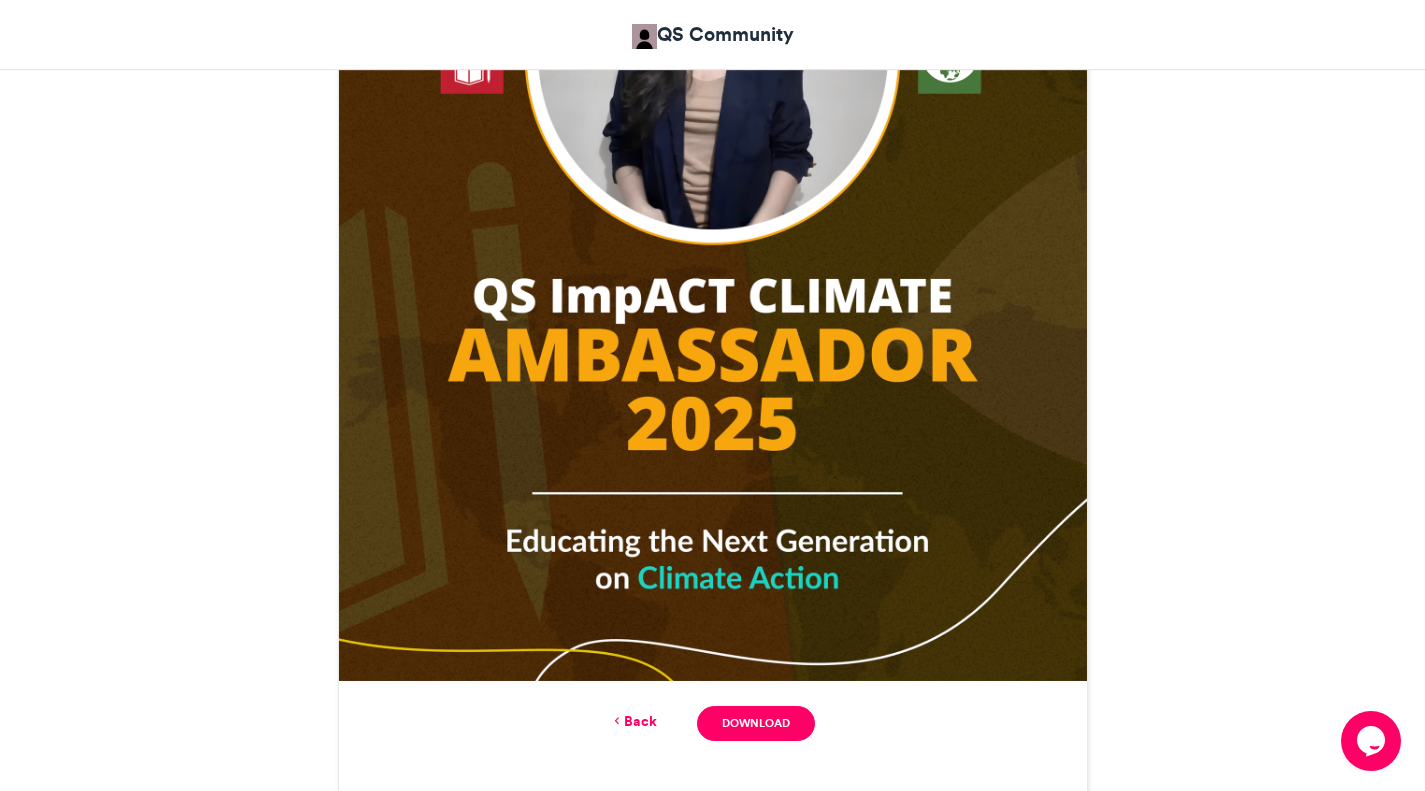 scroll, scrollTop: 901, scrollLeft: 0, axis: vertical 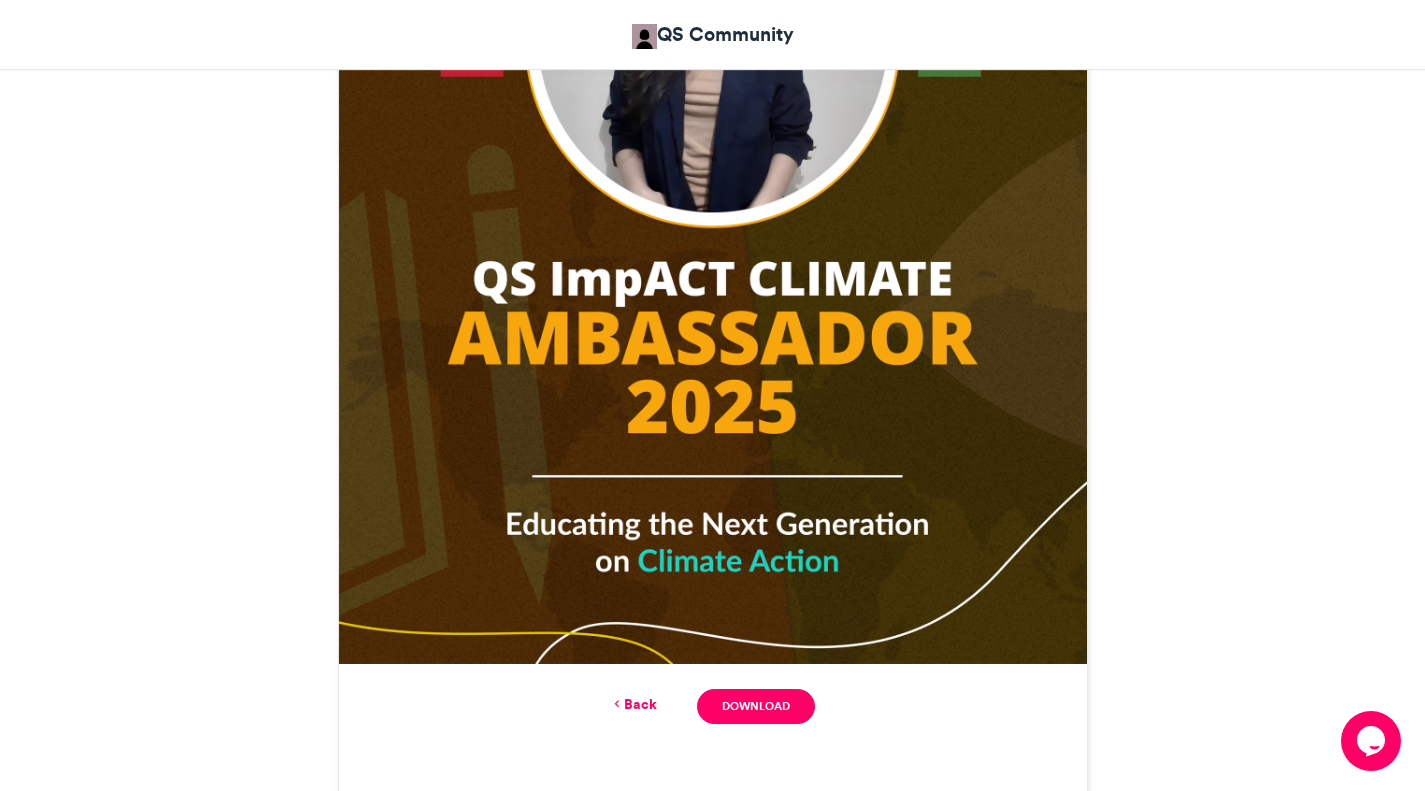 click on "Back" at bounding box center (633, 704) 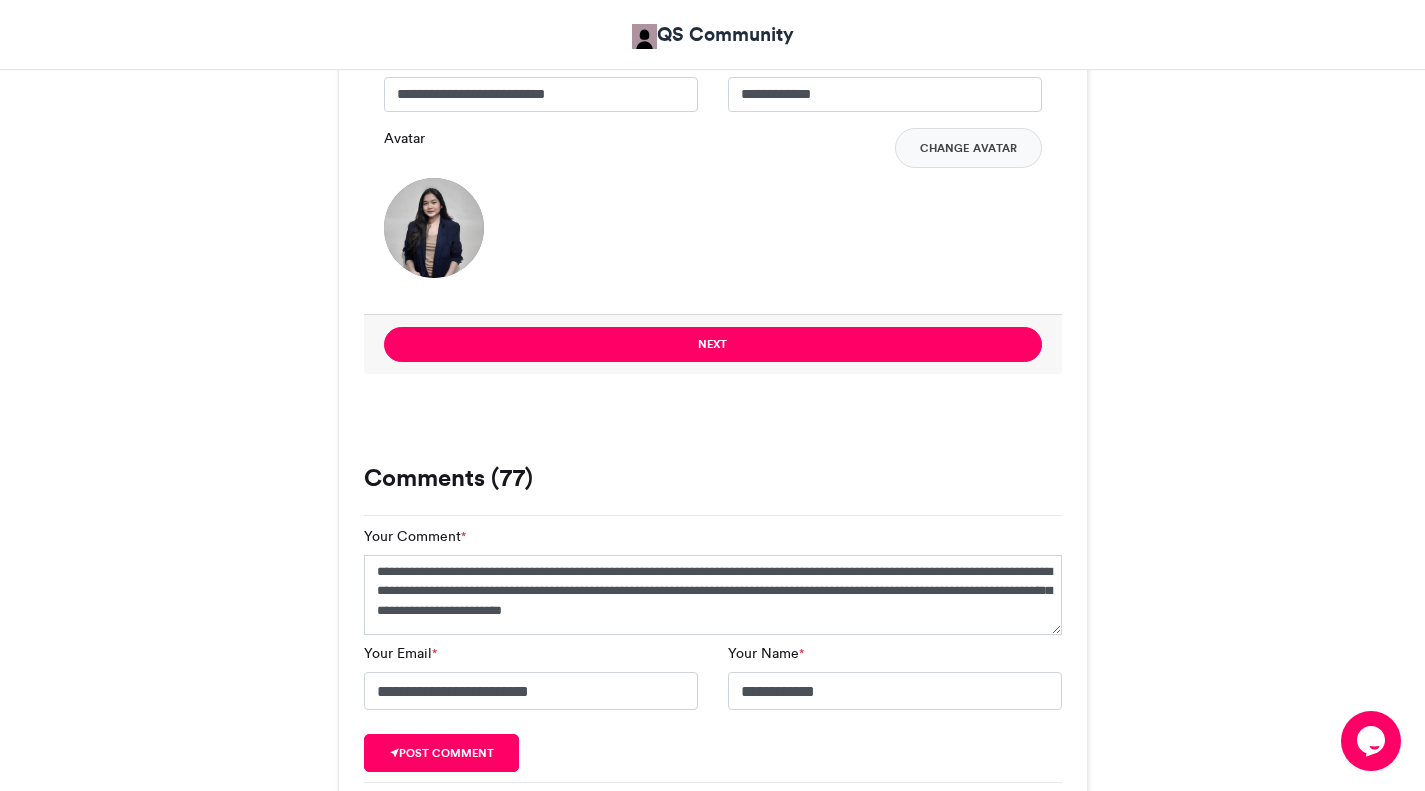 scroll, scrollTop: 1507, scrollLeft: 0, axis: vertical 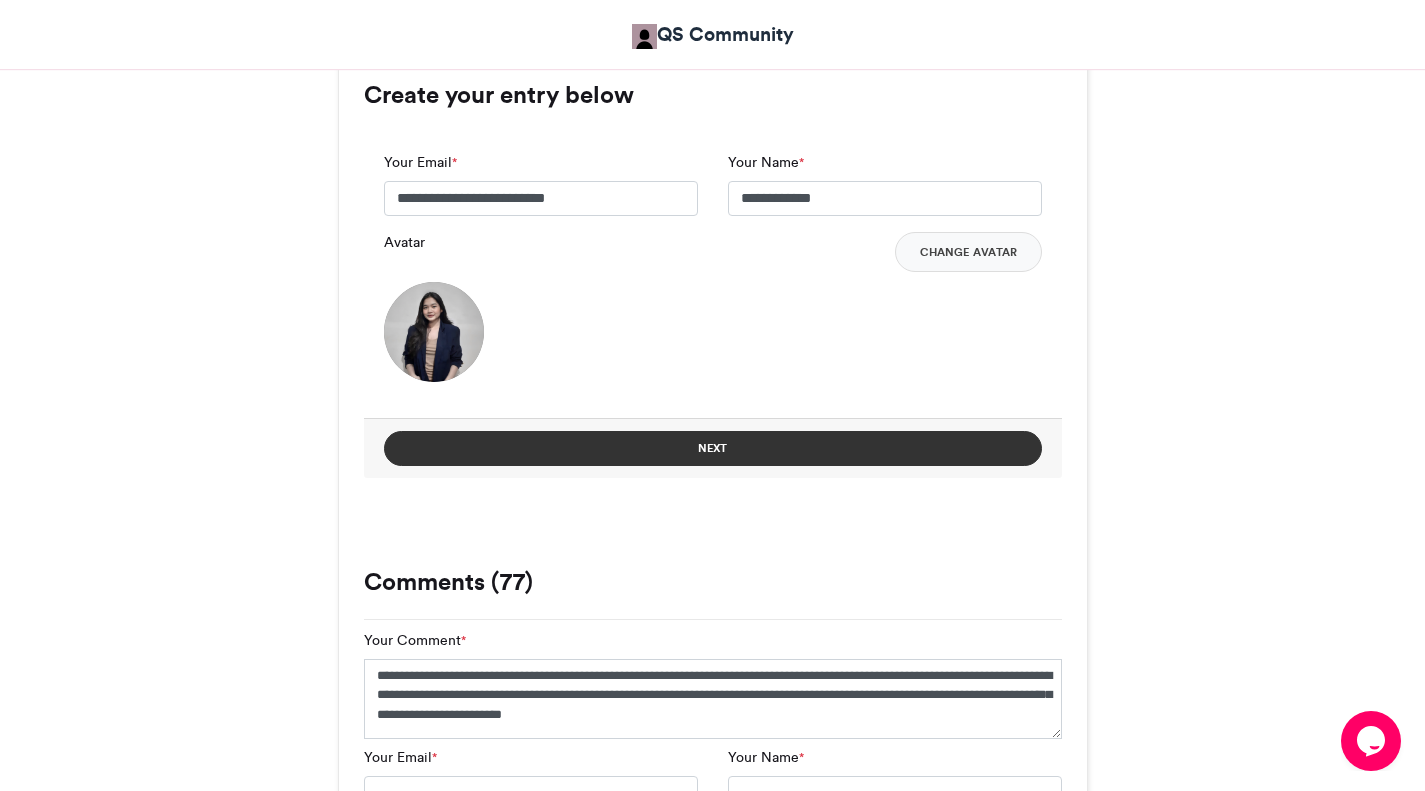 click on "Next" at bounding box center [713, 448] 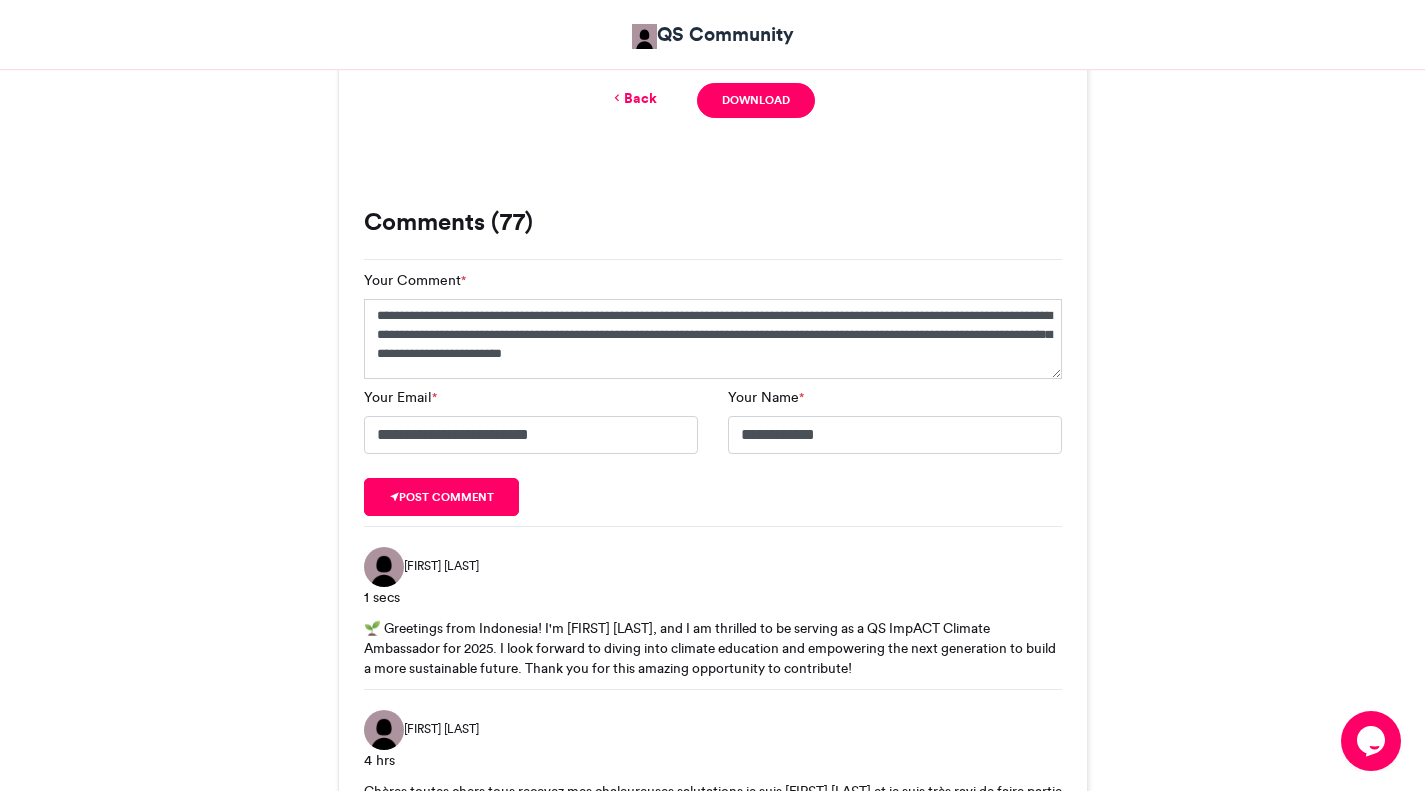 scroll, scrollTop: 1147, scrollLeft: 0, axis: vertical 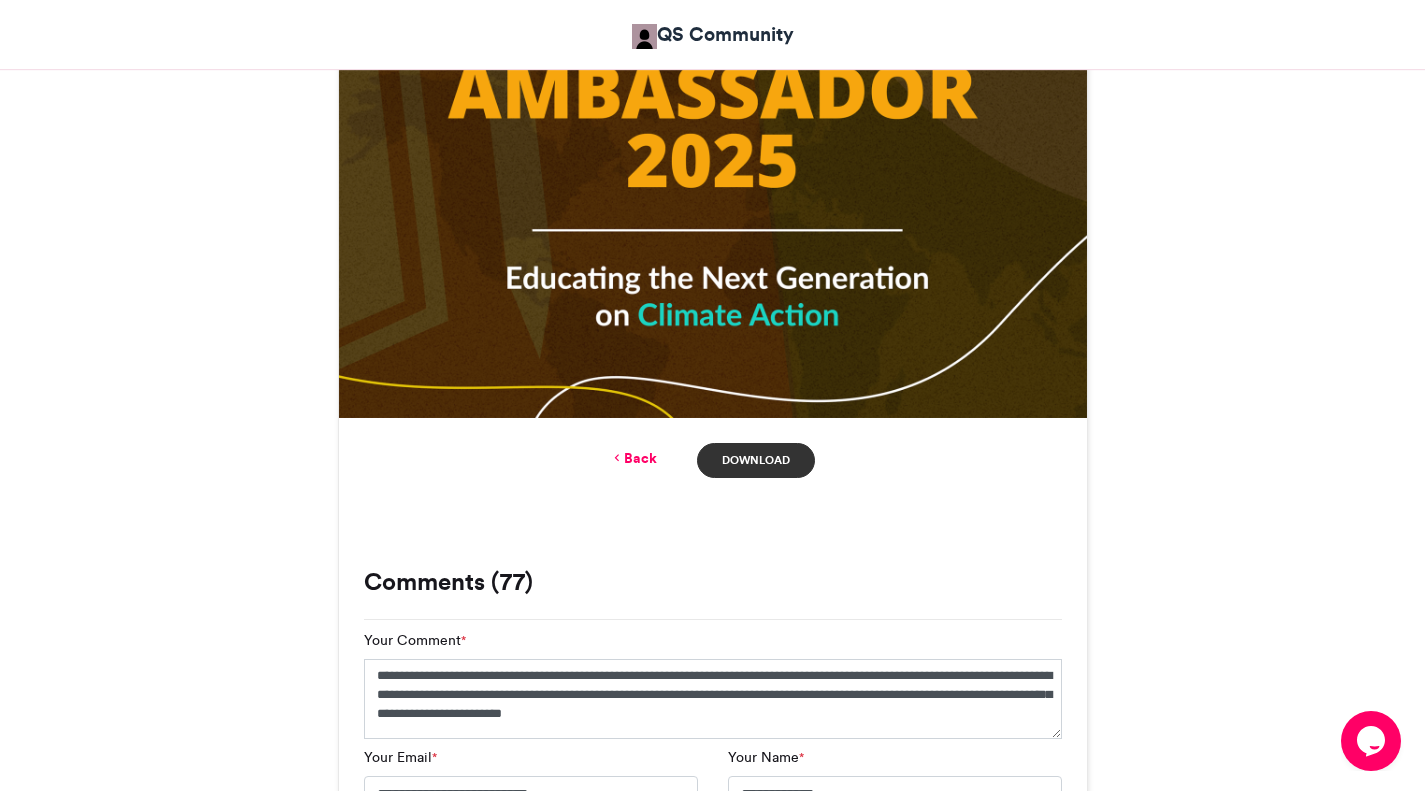 click on "Download" at bounding box center [755, 460] 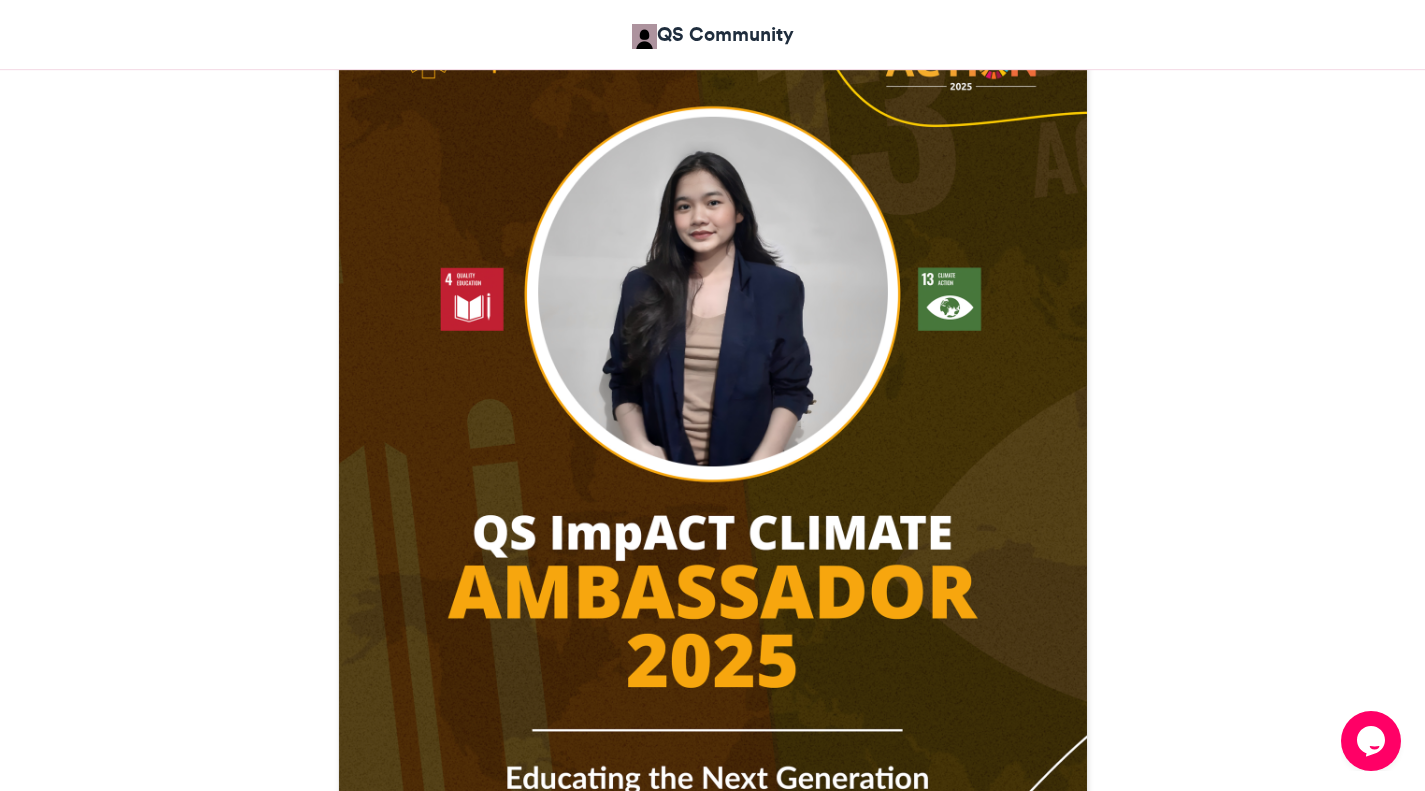 scroll, scrollTop: 418, scrollLeft: 0, axis: vertical 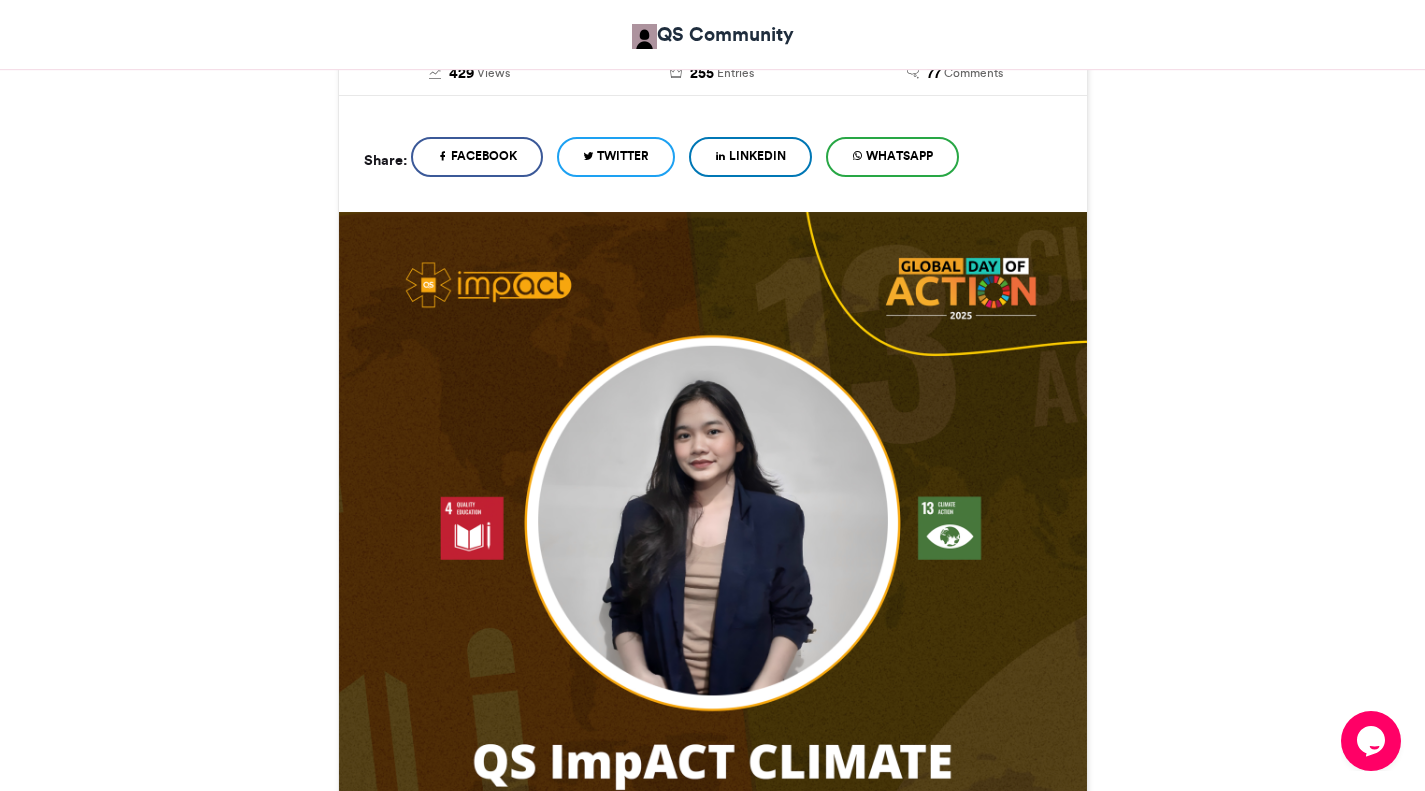 click on "LinkedIn" at bounding box center [757, 156] 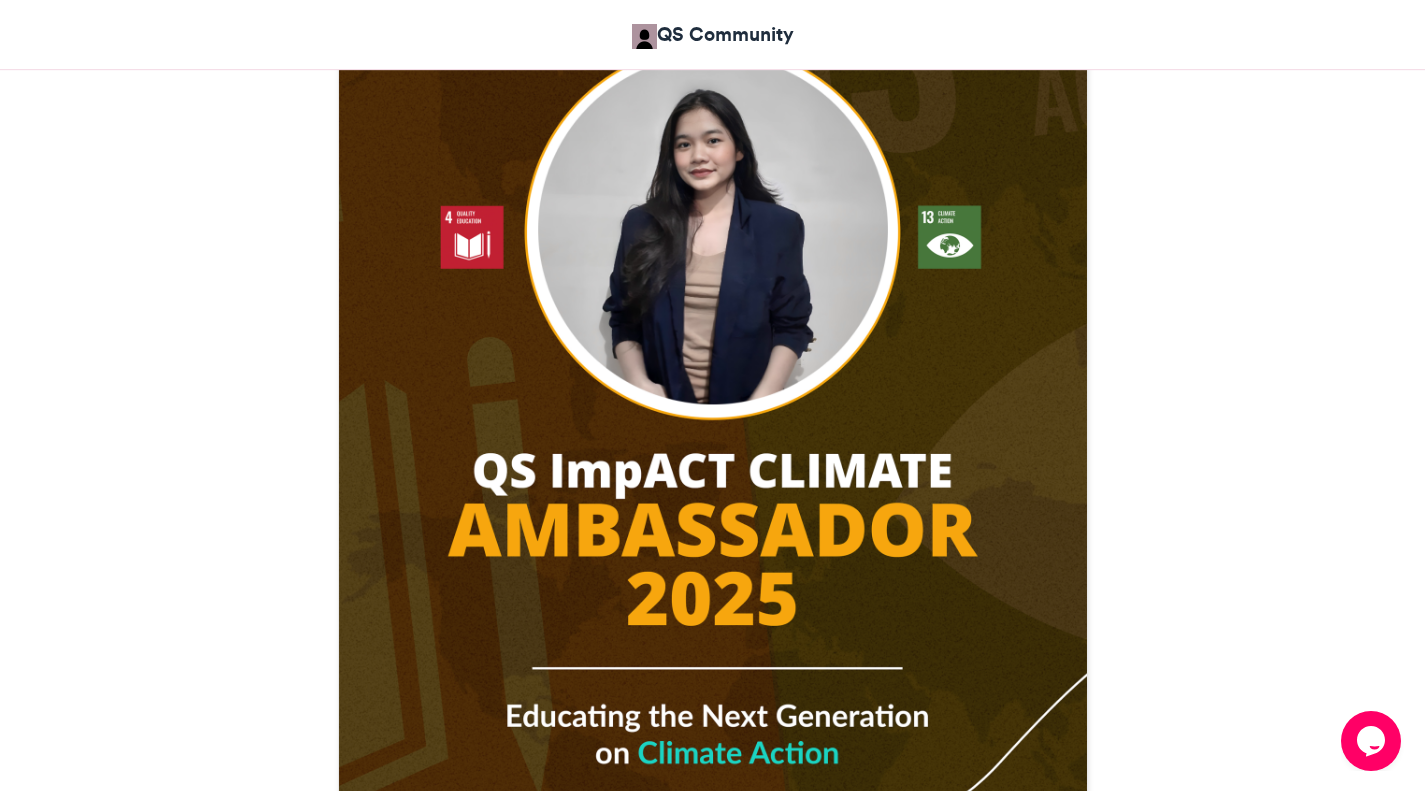 scroll, scrollTop: 710, scrollLeft: 0, axis: vertical 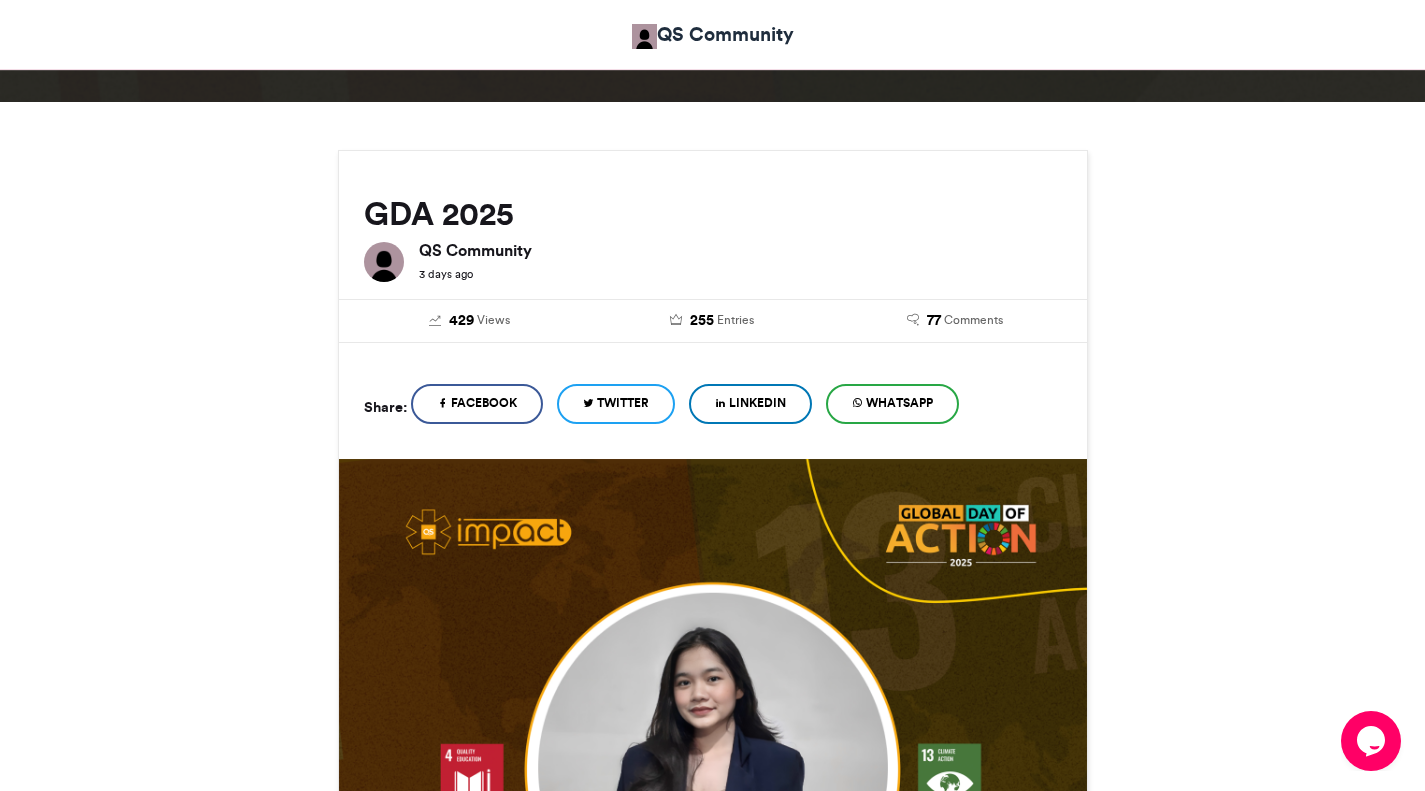 click on "GDA [YEAR]
QS Community
3 days ago
429 Views 255  Entries 77  Comments" at bounding box center (713, 3619) 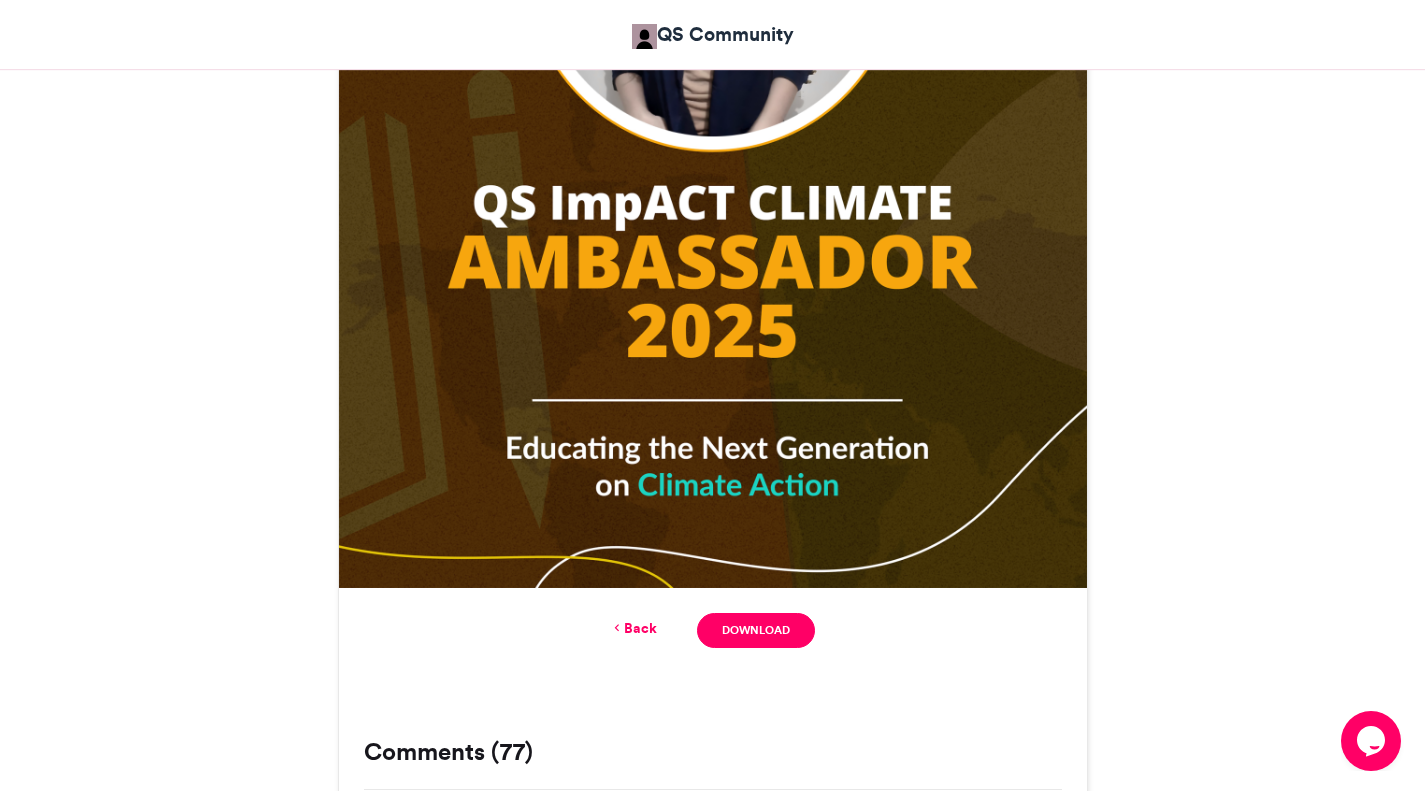 scroll, scrollTop: 978, scrollLeft: 0, axis: vertical 